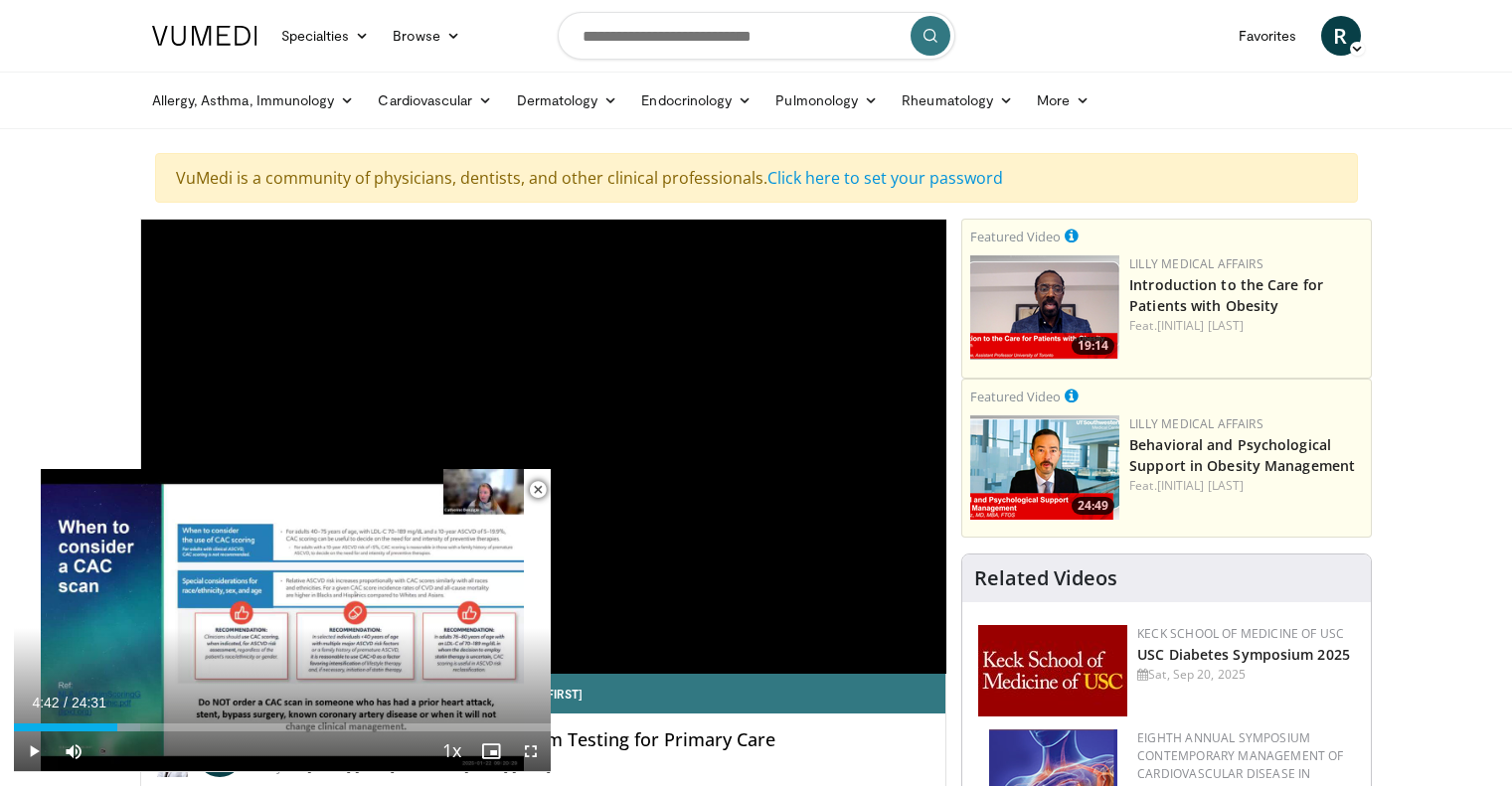 scroll, scrollTop: 688, scrollLeft: 0, axis: vertical 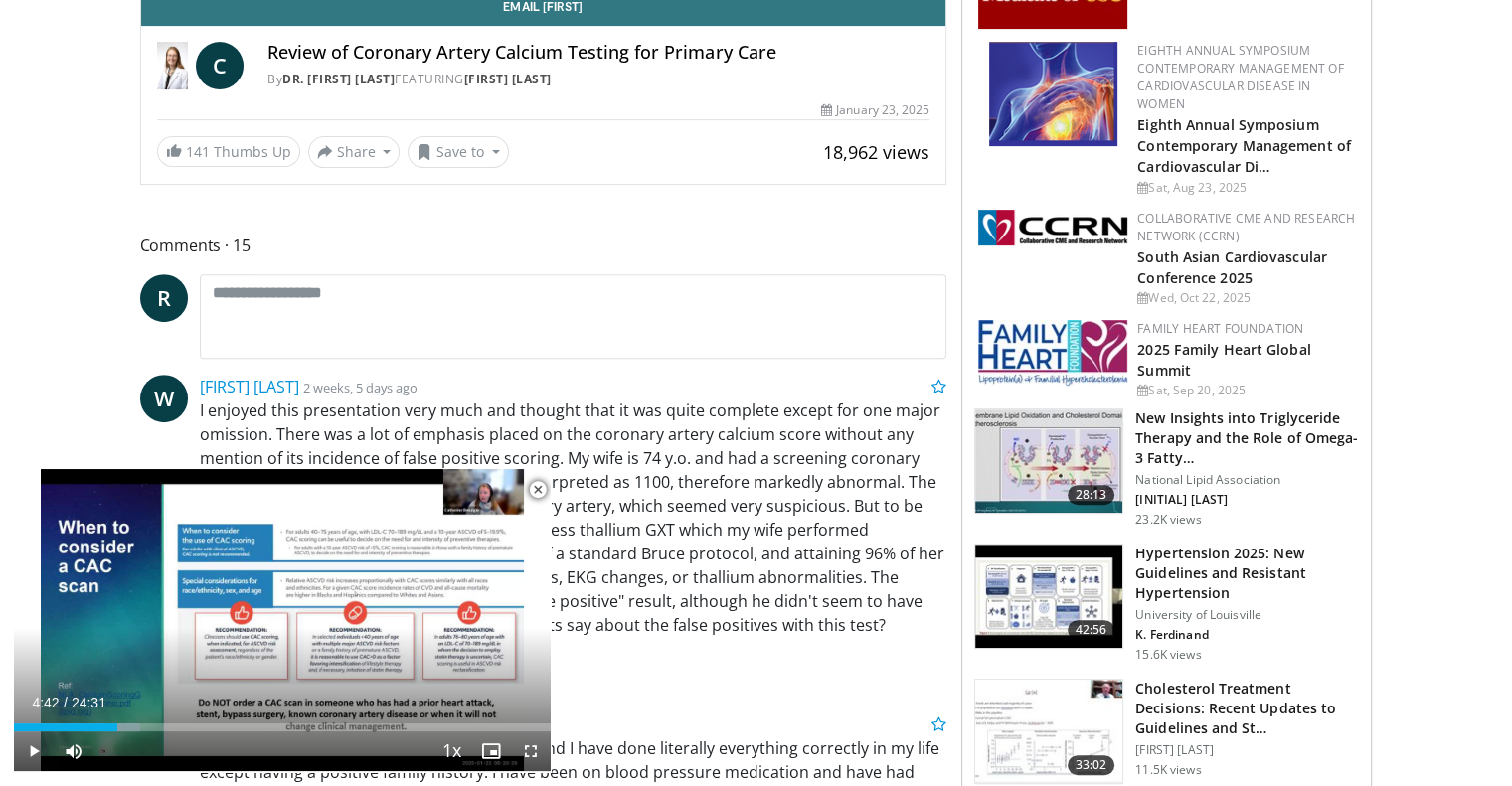 click at bounding box center [34, 751] 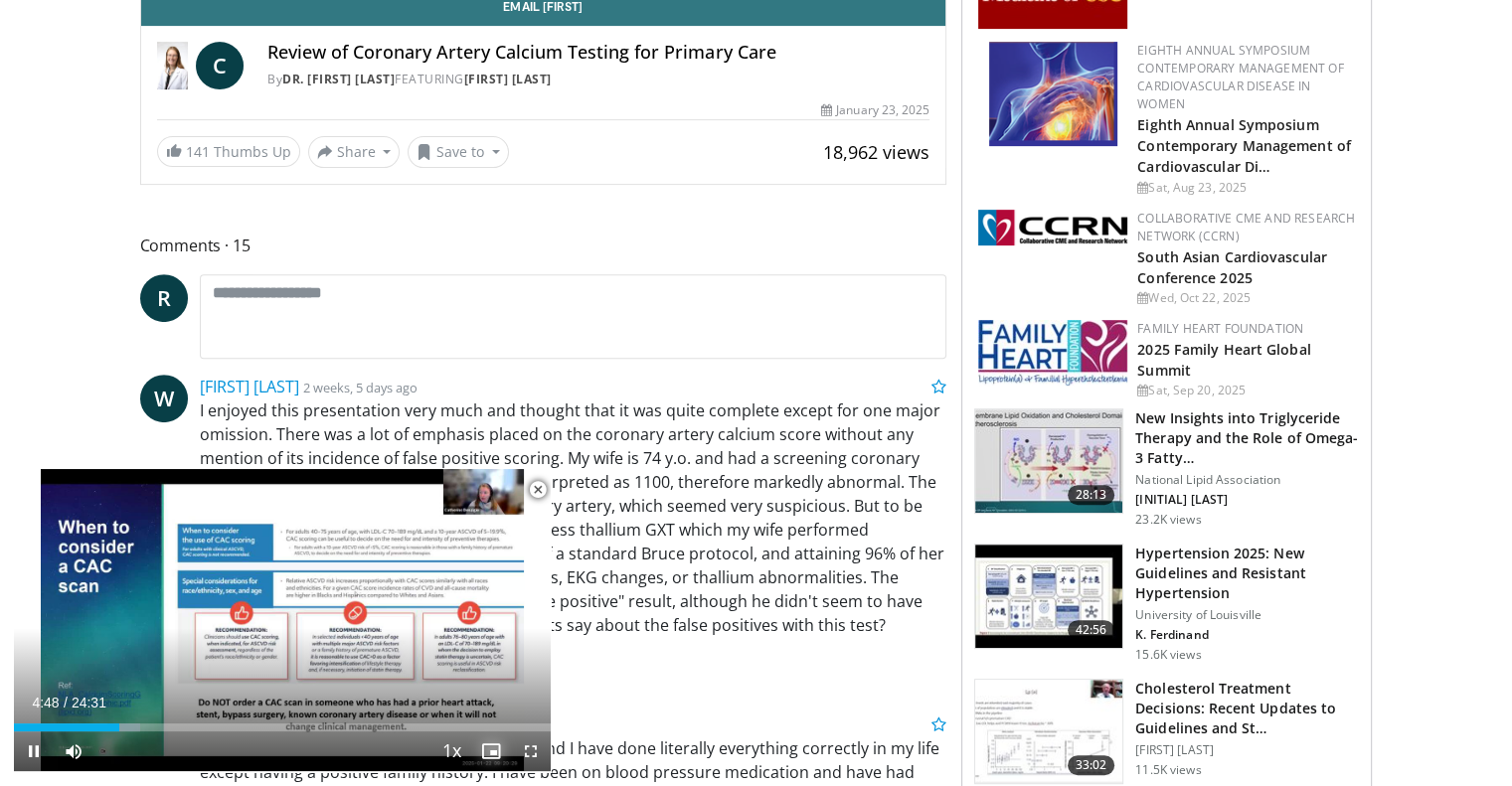 click at bounding box center (491, 751) 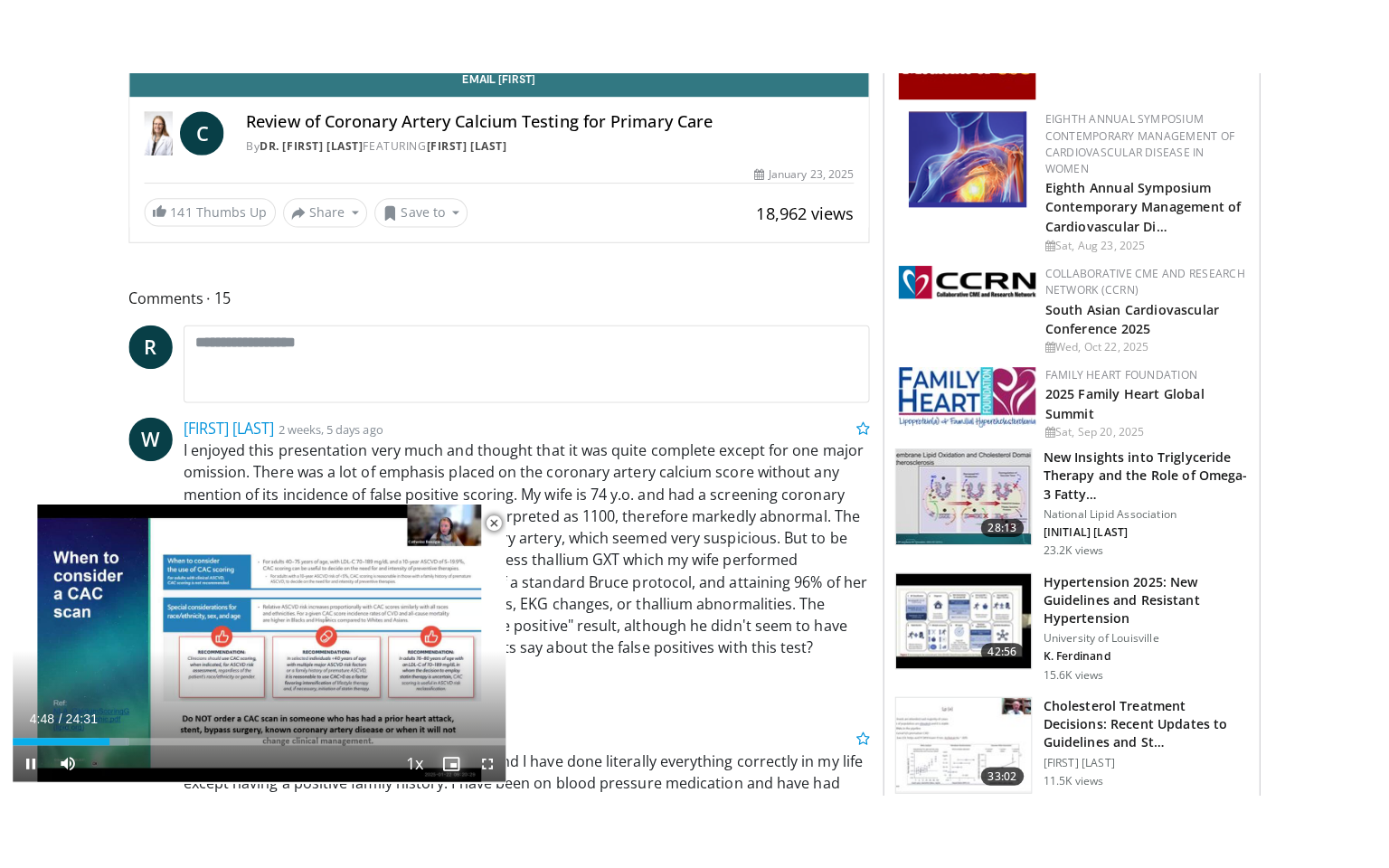 scroll, scrollTop: 212, scrollLeft: 0, axis: vertical 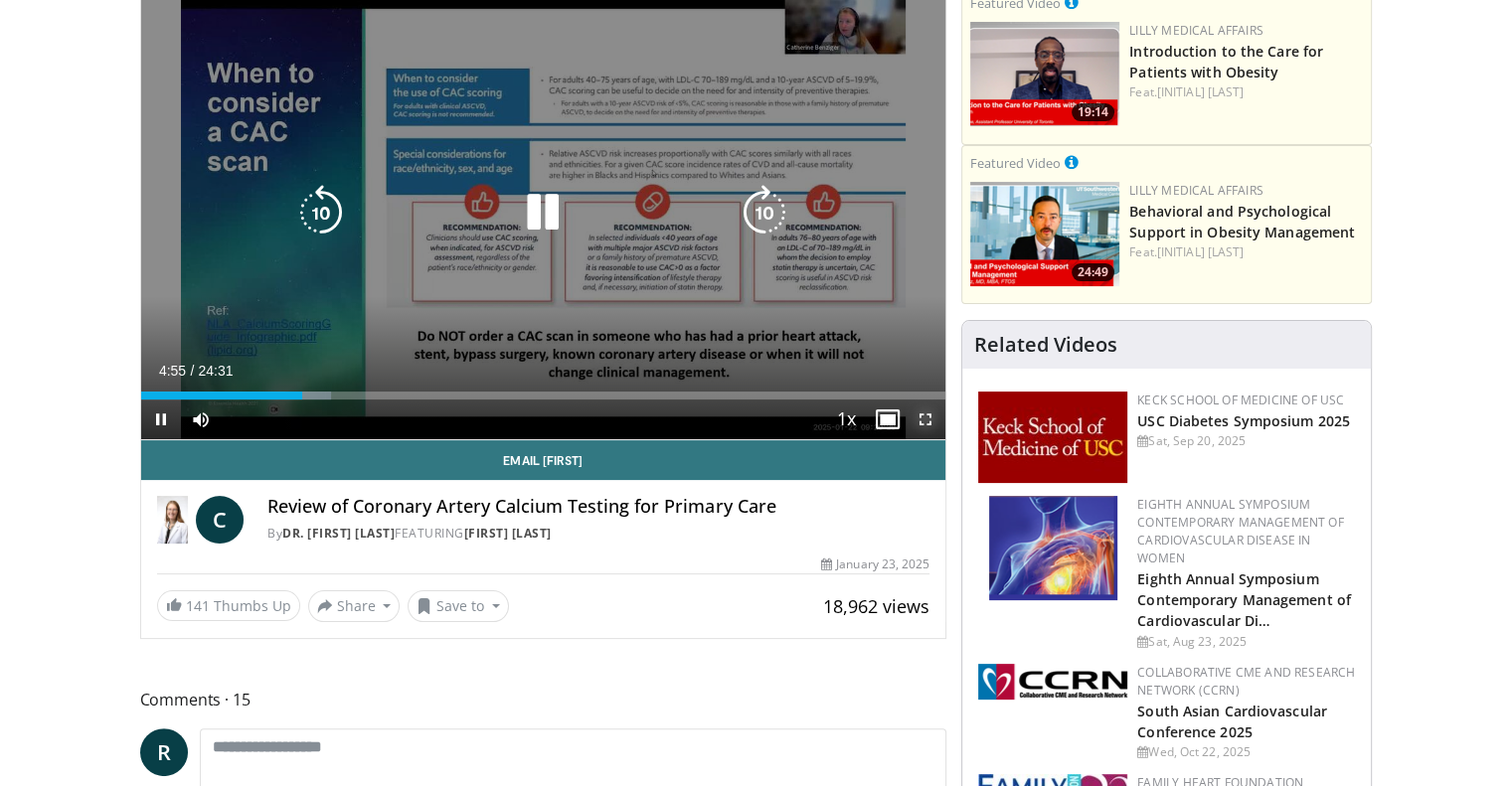 drag, startPoint x: 923, startPoint y: 421, endPoint x: 923, endPoint y: 541, distance: 120 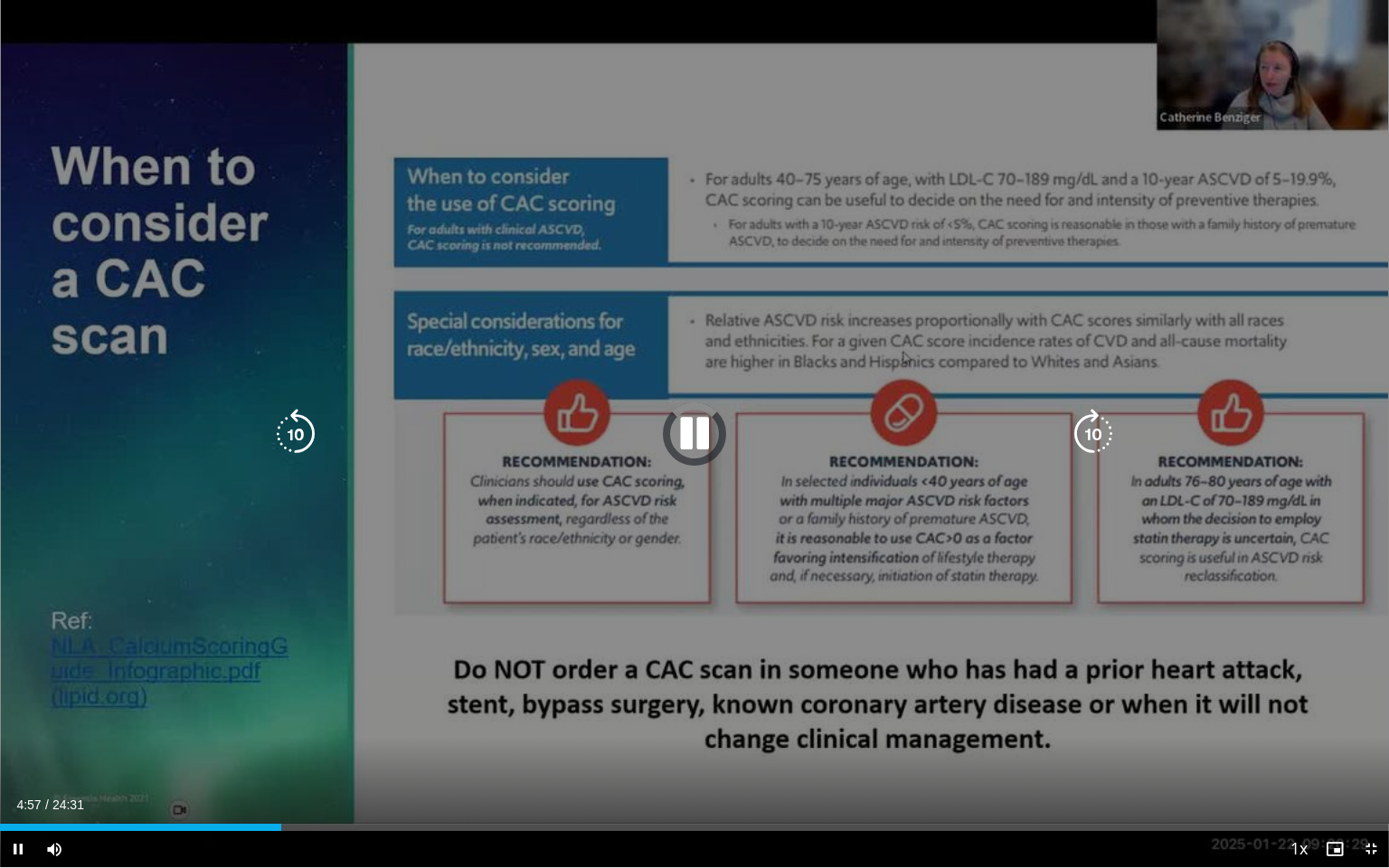 click at bounding box center (694, 434) 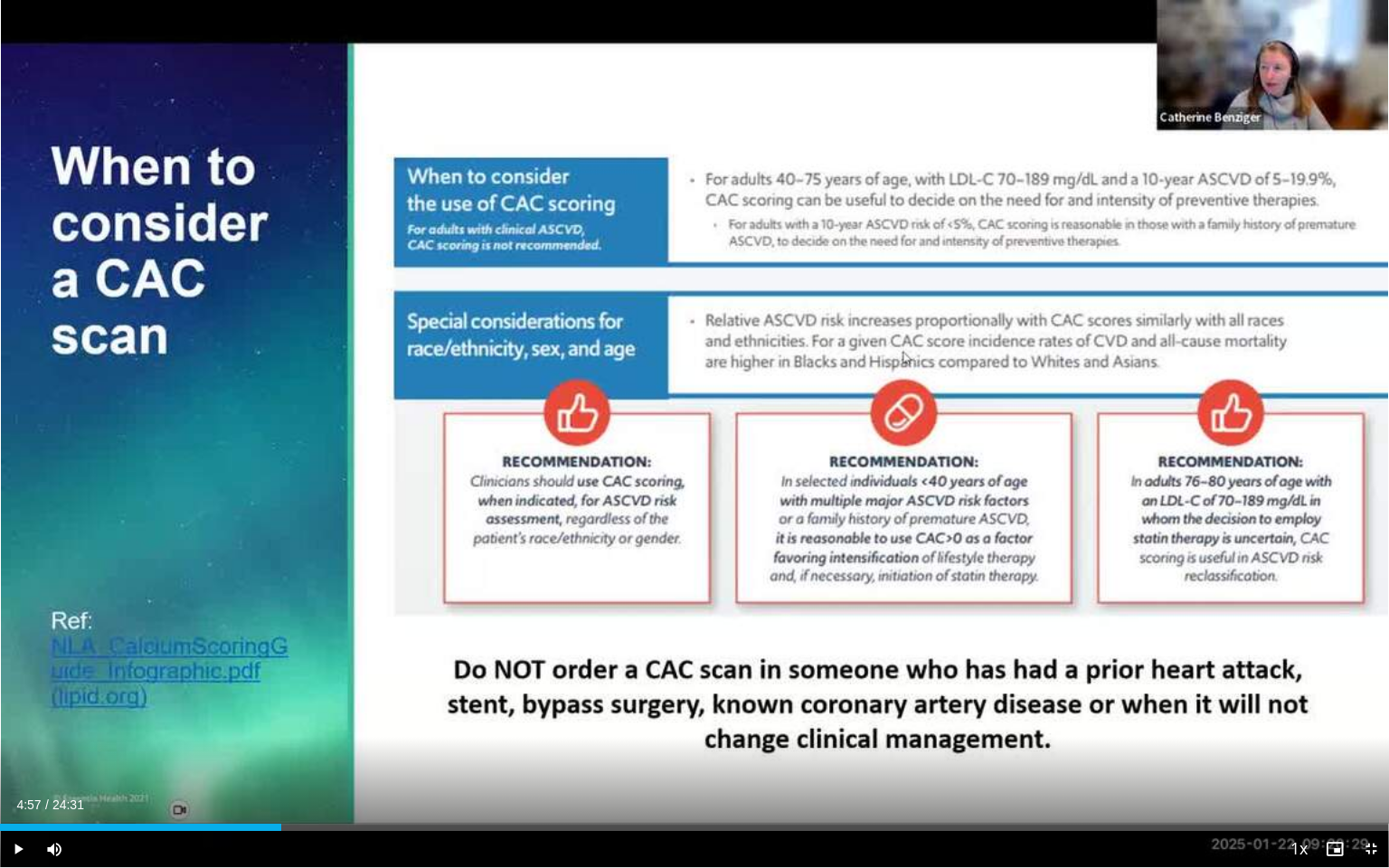 type 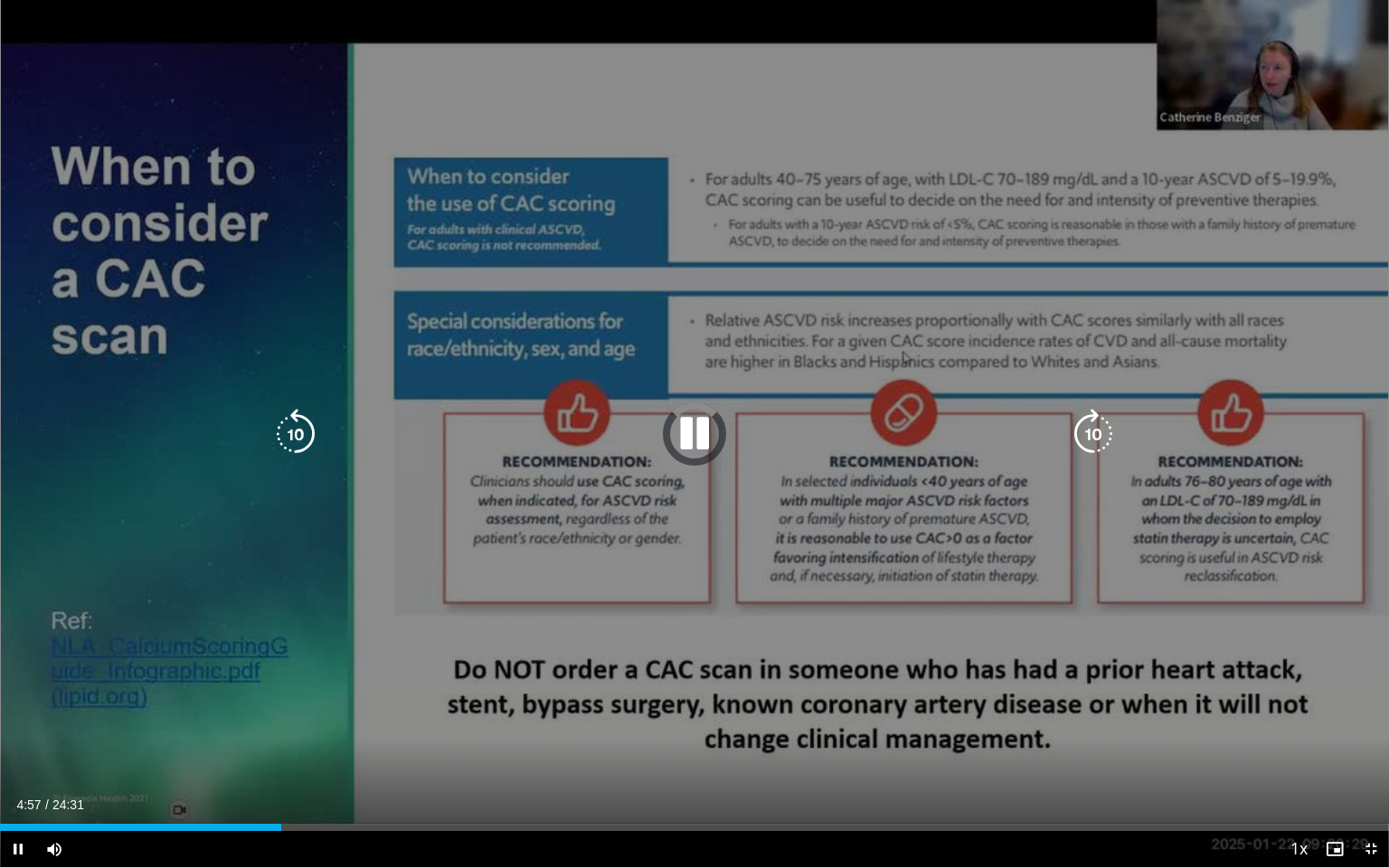 click at bounding box center [296, 434] 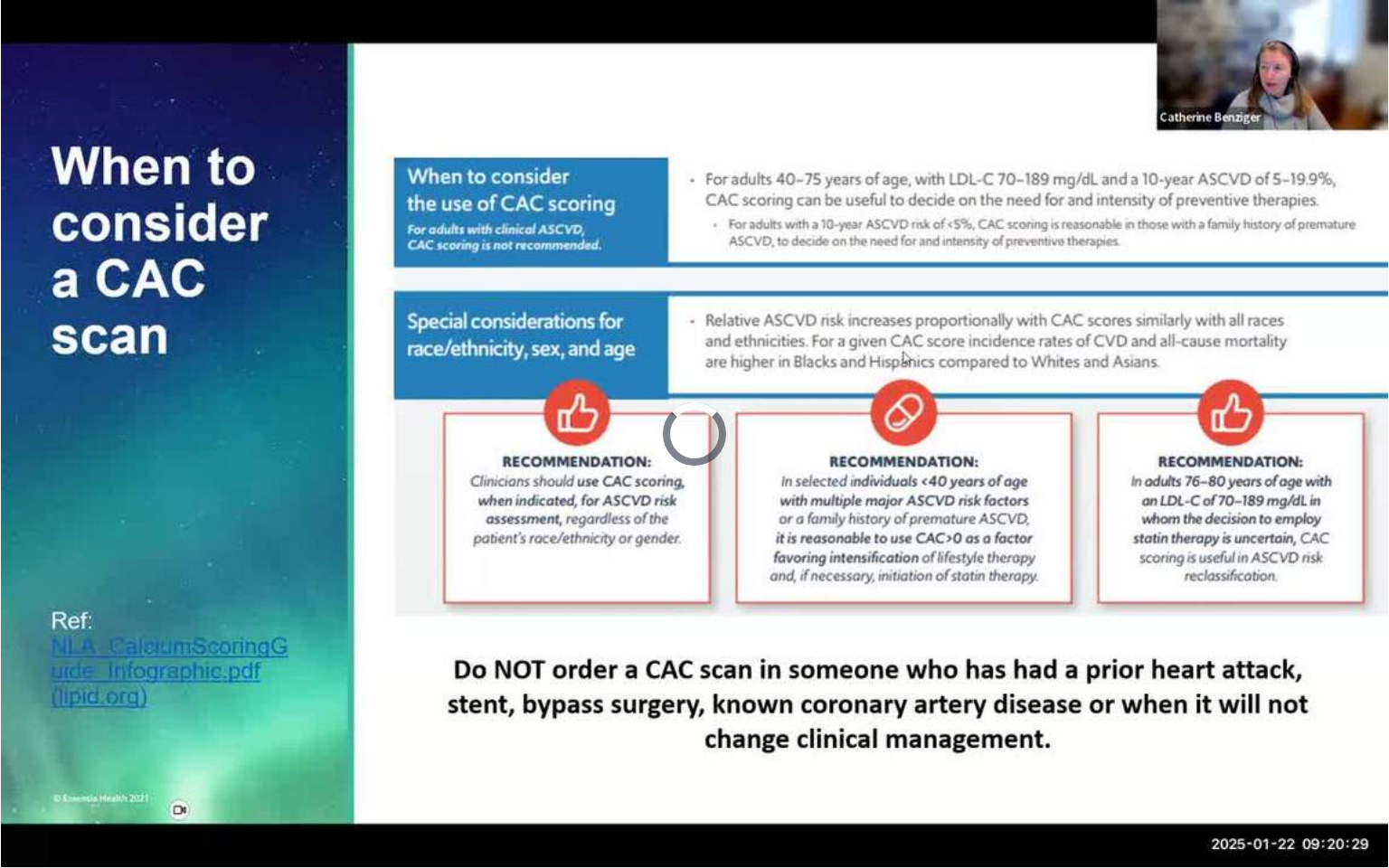 click on "**********" at bounding box center [694, 434] 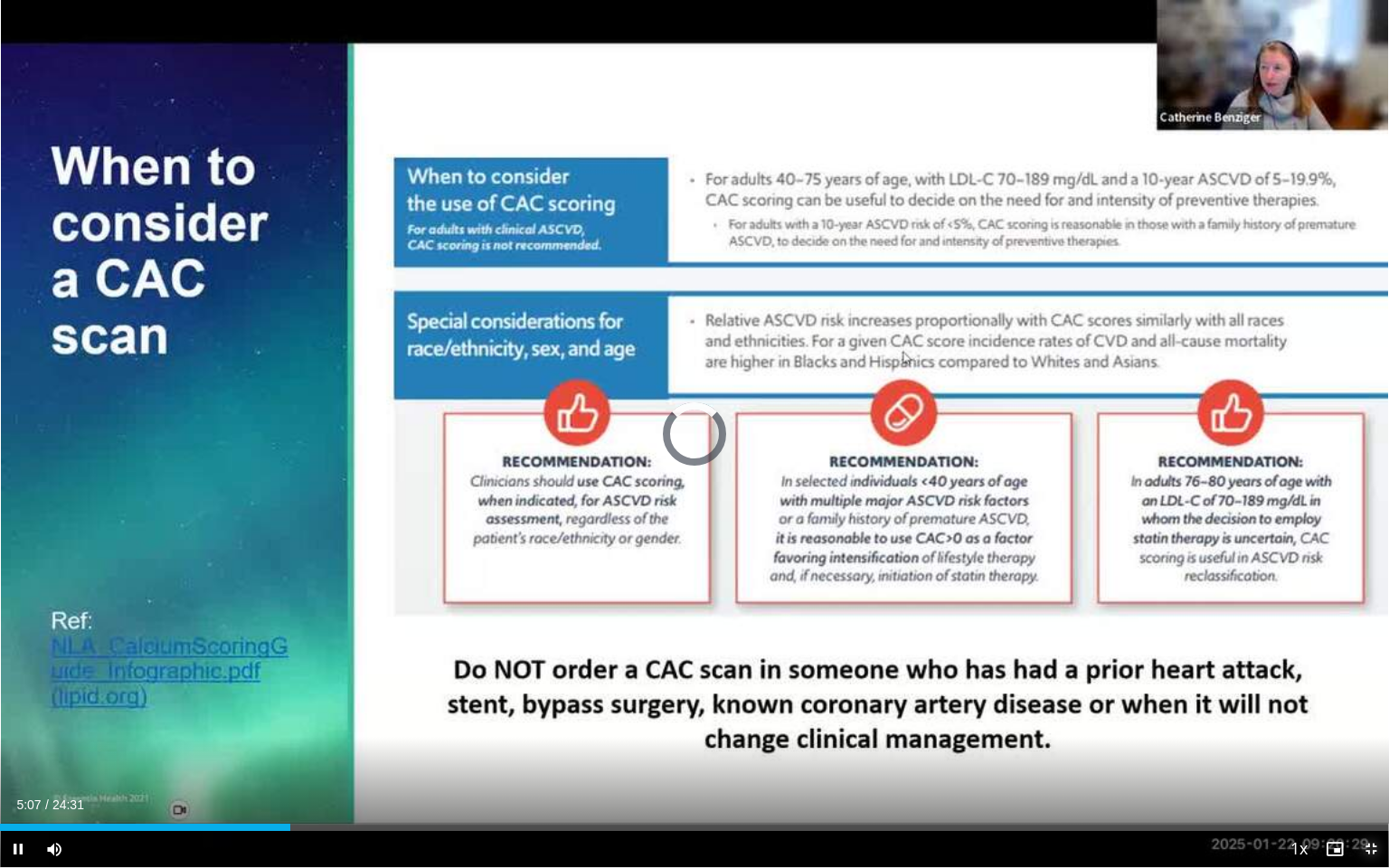 click at bounding box center (1371, 849) 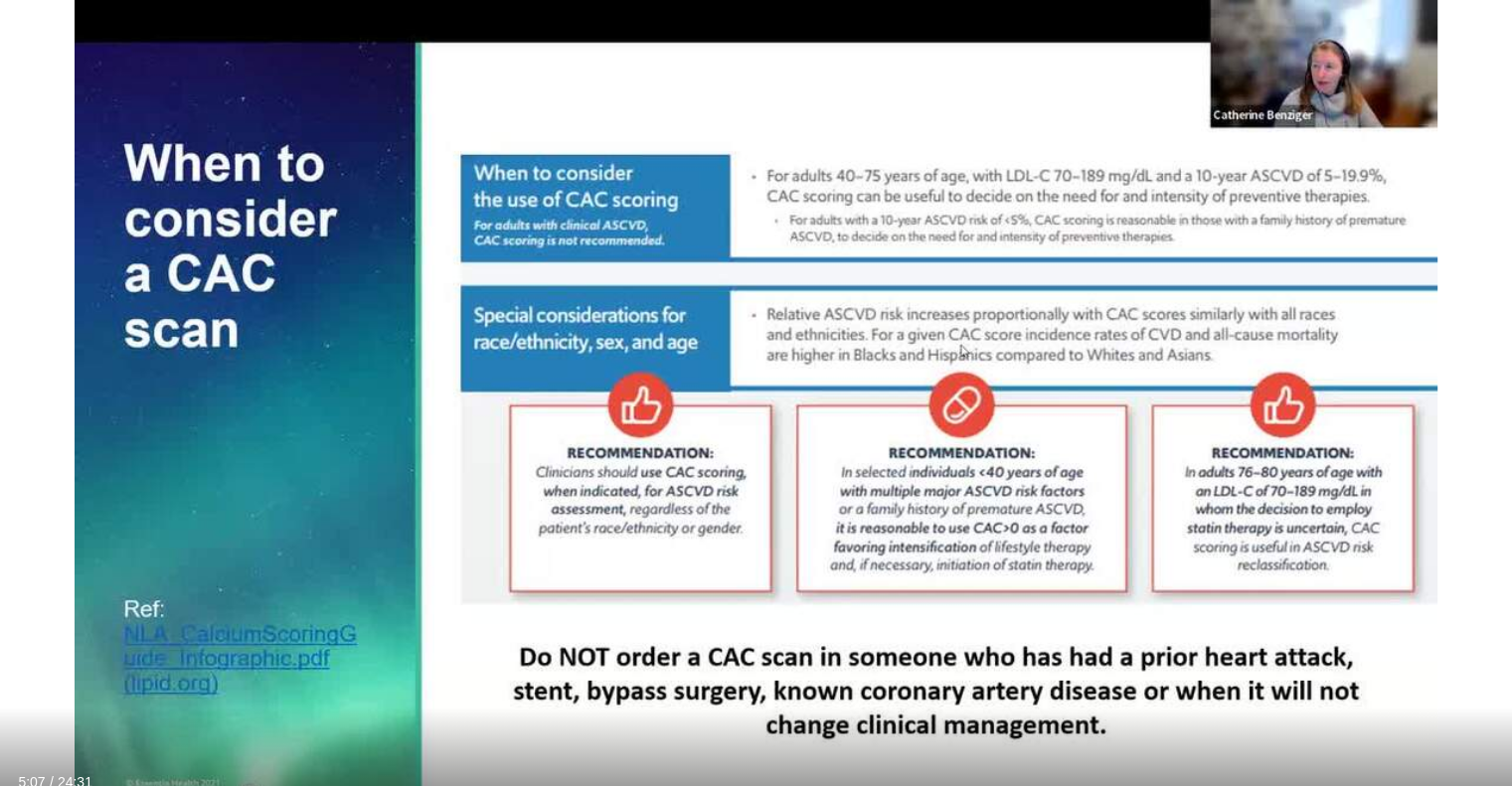 scroll, scrollTop: 0, scrollLeft: 0, axis: both 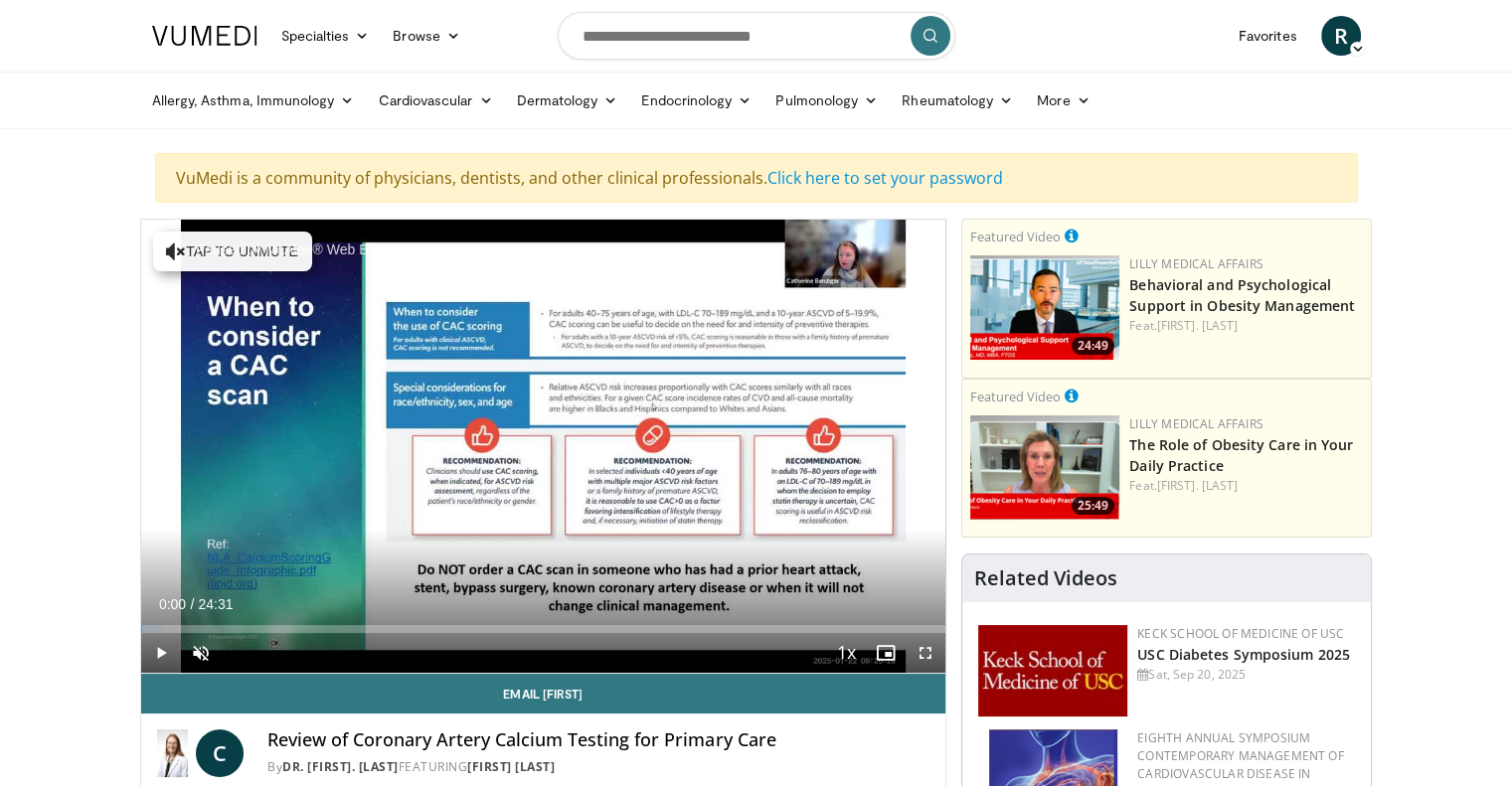 click on "Paused by McAfee® Web Boost" at bounding box center [289, 249] 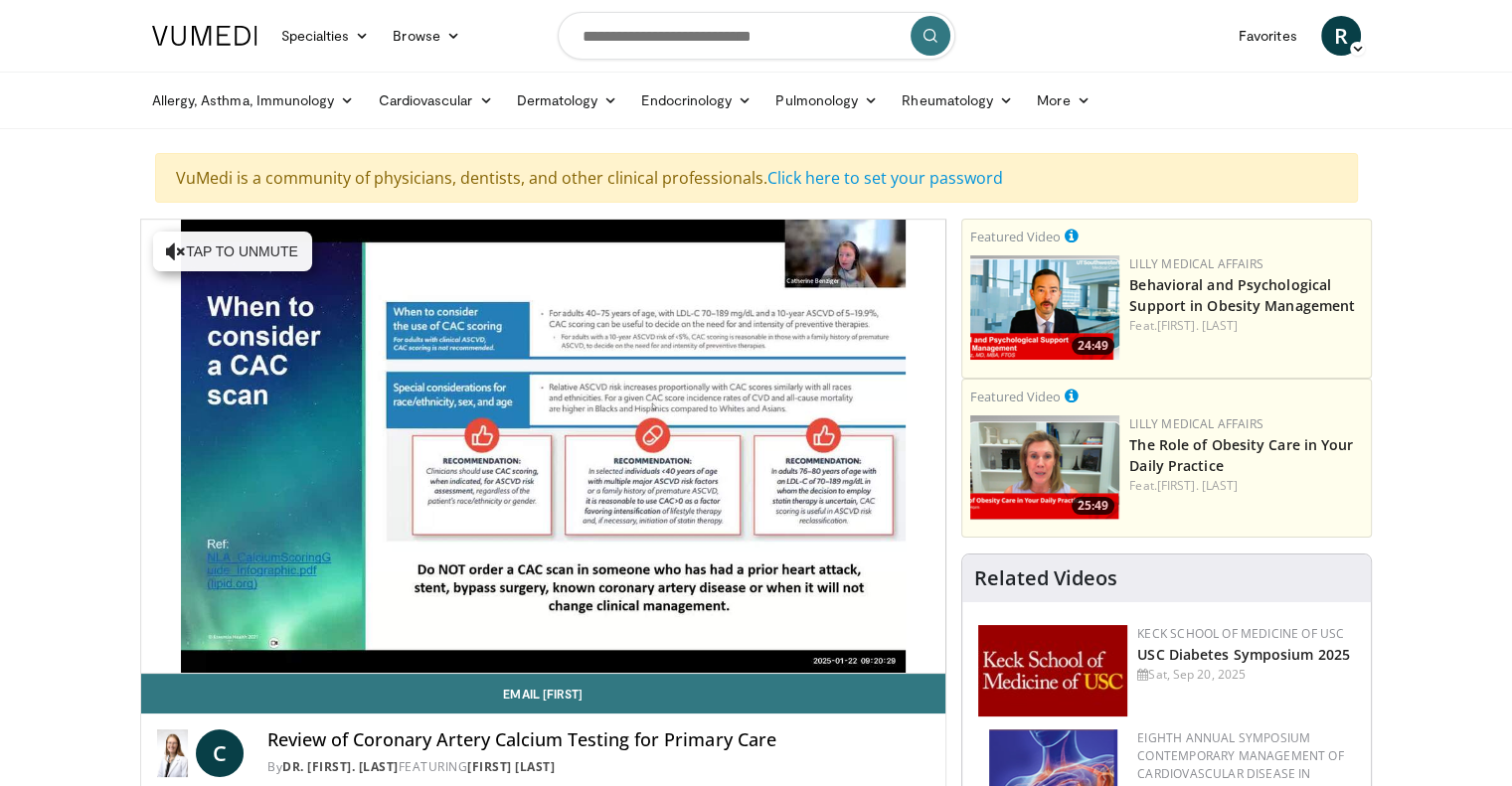 click on "10 seconds
Tap to unmute" at bounding box center [544, 446] 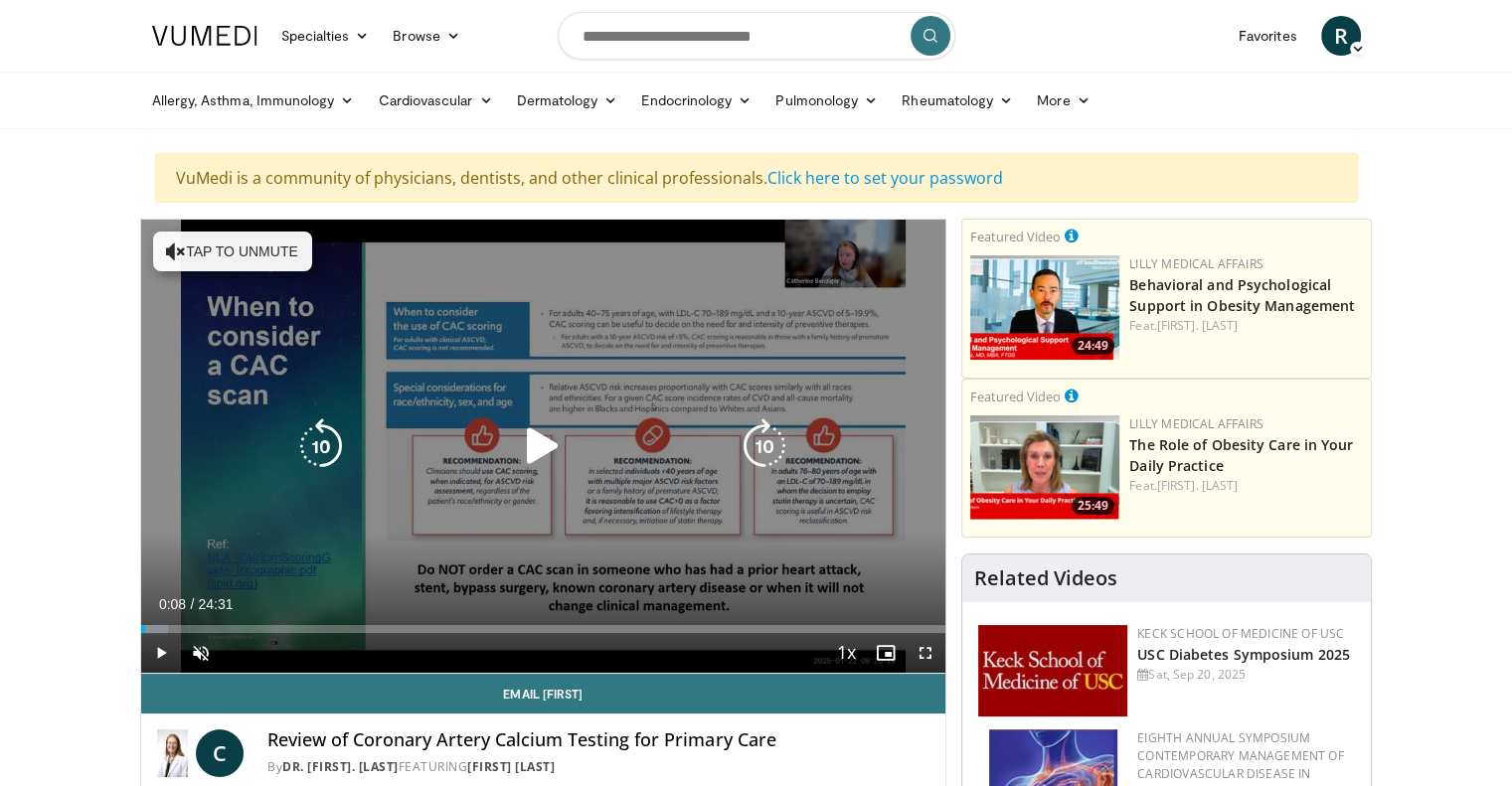 click on "Tap to unmute" at bounding box center [233, 251] 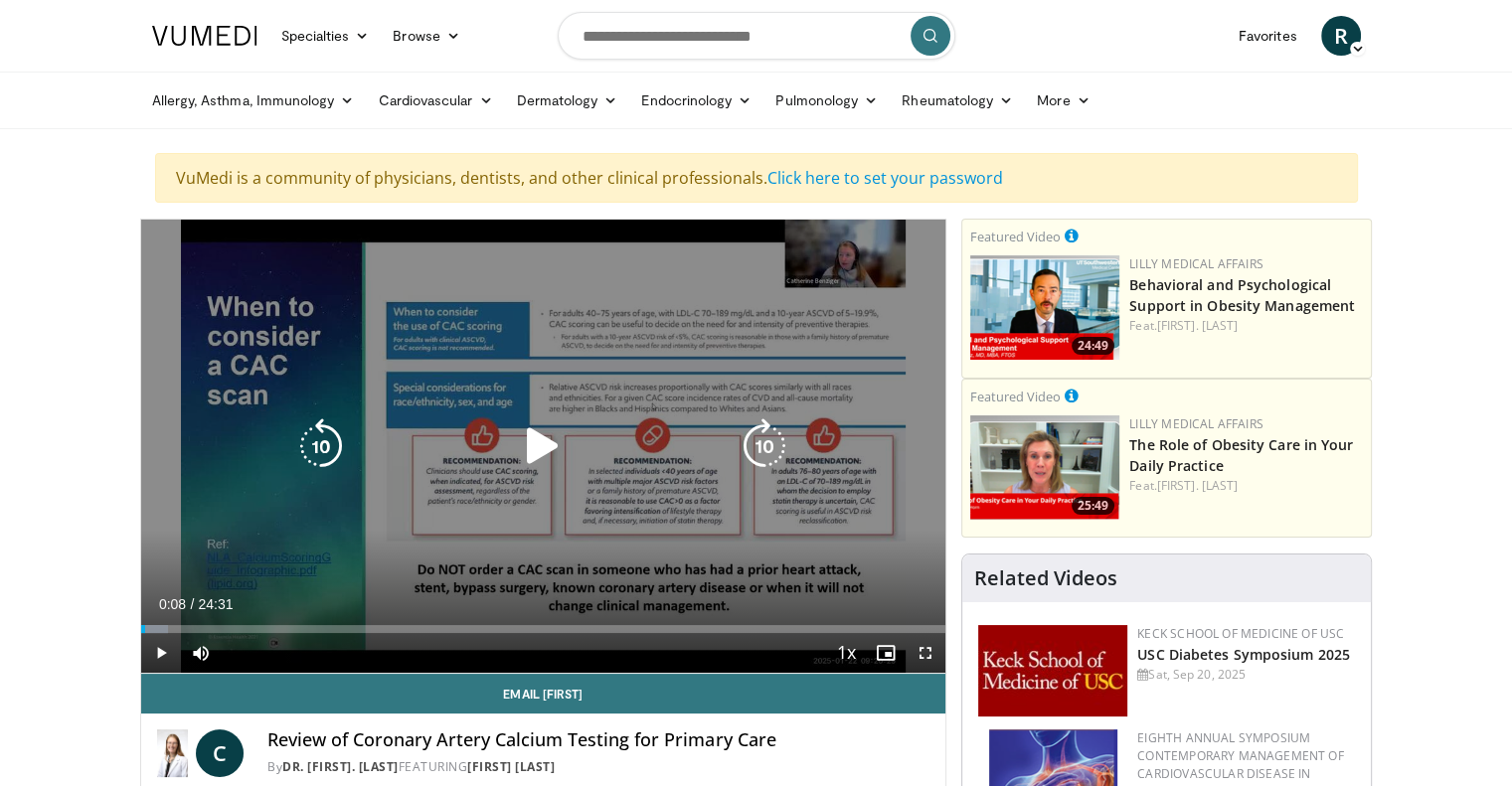 click at bounding box center [543, 446] 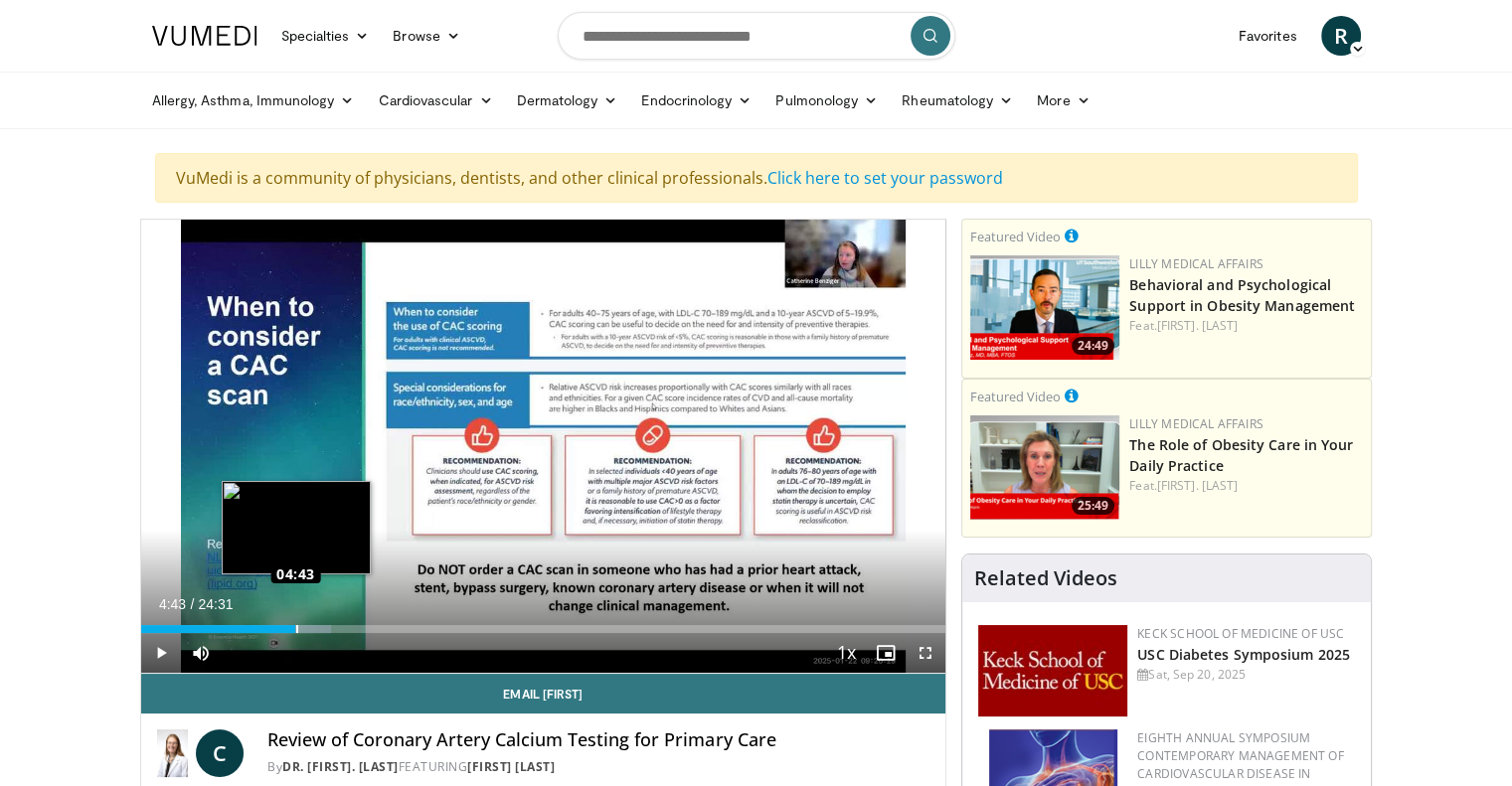 drag, startPoint x: 146, startPoint y: 628, endPoint x: 295, endPoint y: 628, distance: 149 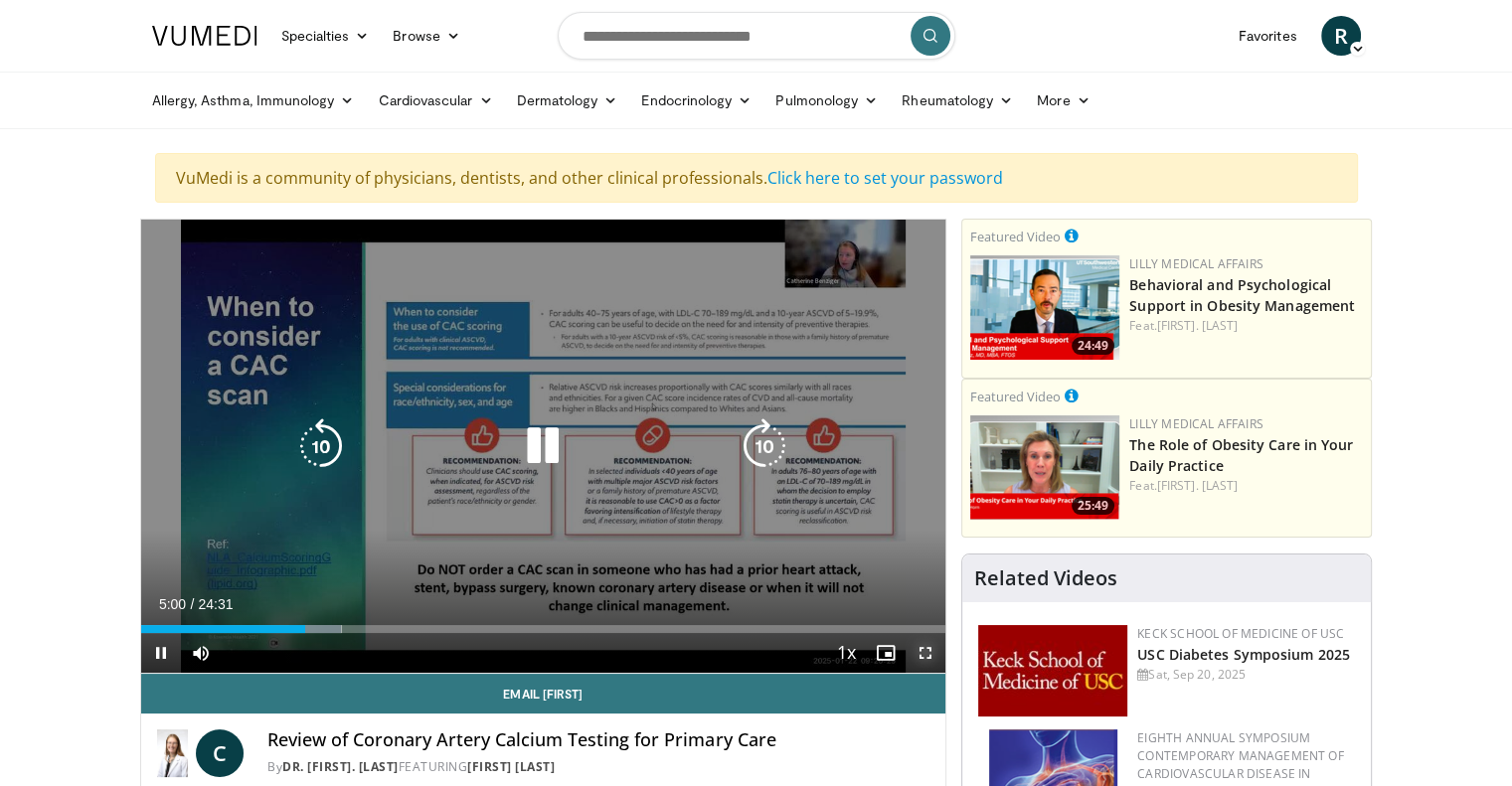 drag, startPoint x: 924, startPoint y: 654, endPoint x: 923, endPoint y: 773, distance: 119.004202 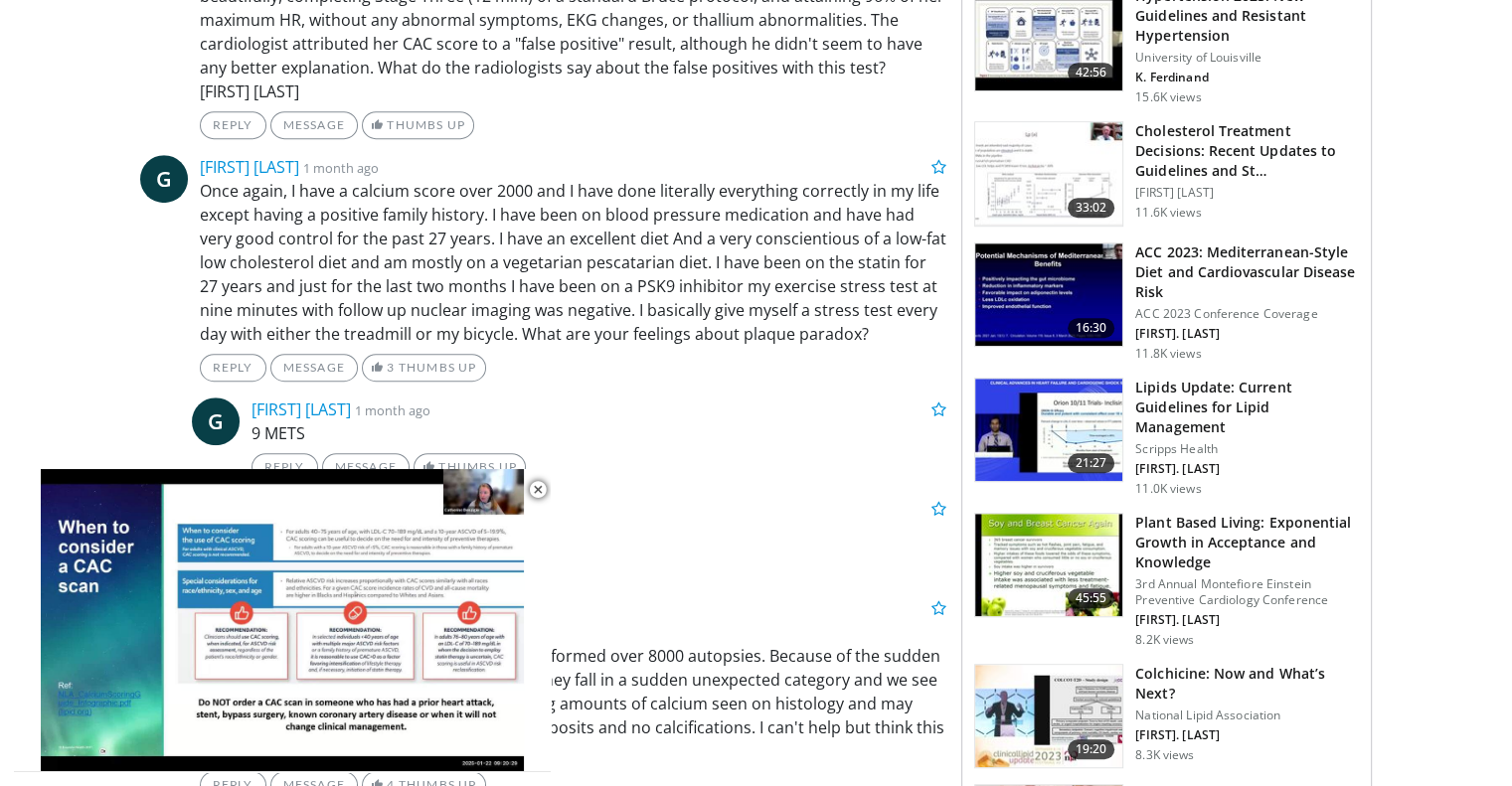 scroll, scrollTop: 1292, scrollLeft: 0, axis: vertical 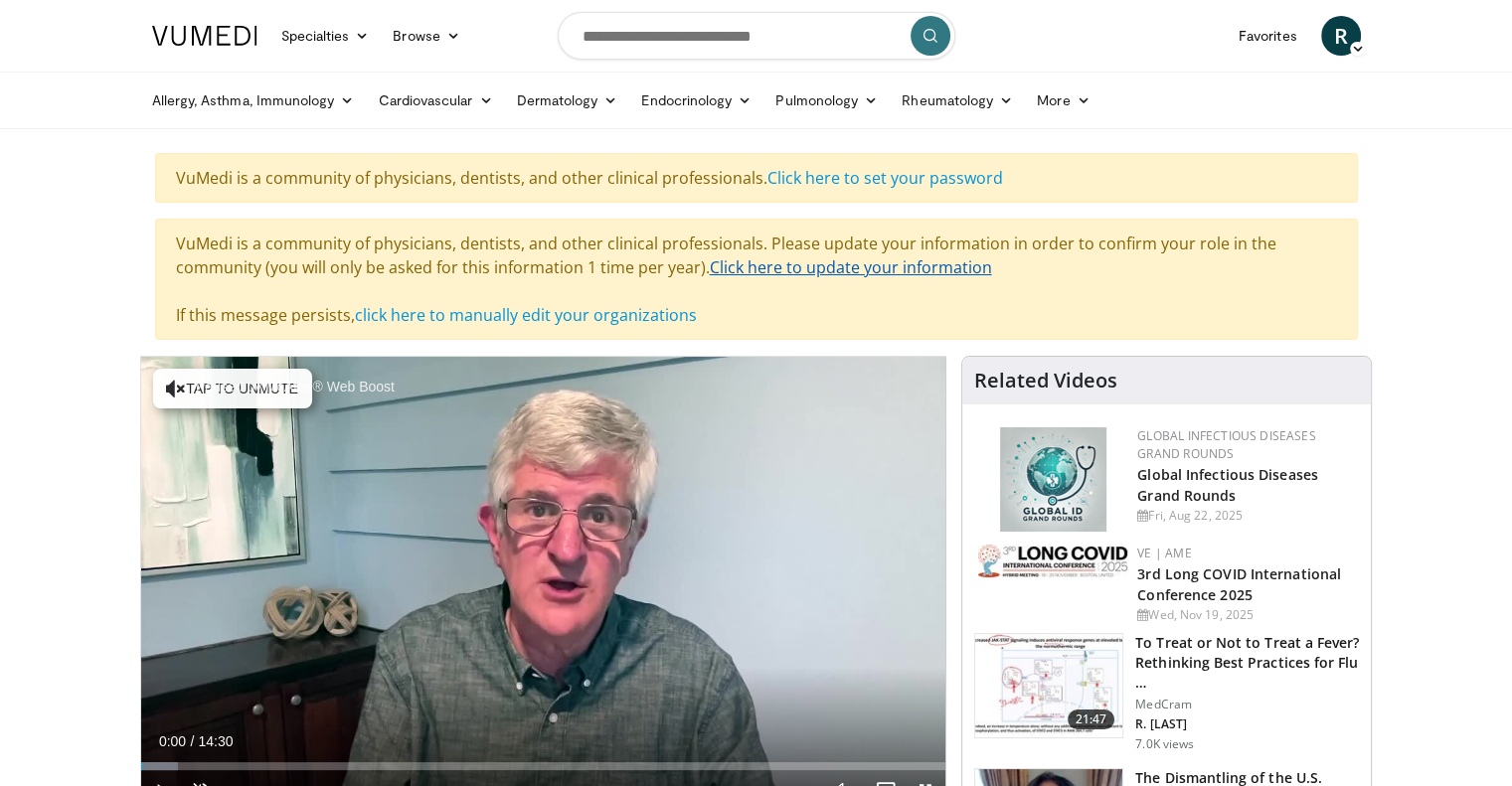click on "Click here to update your information" at bounding box center [851, 267] 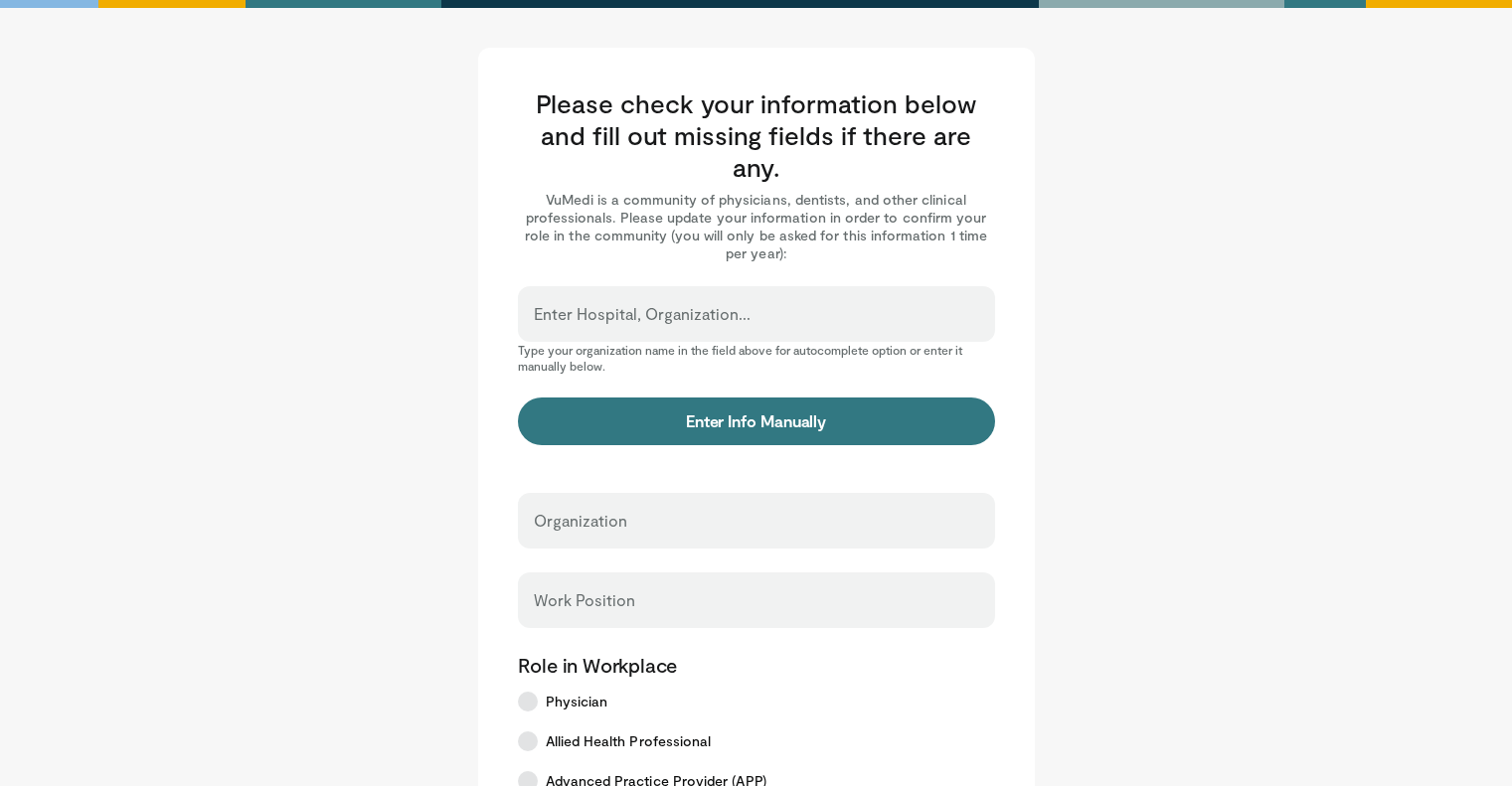 scroll, scrollTop: 0, scrollLeft: 0, axis: both 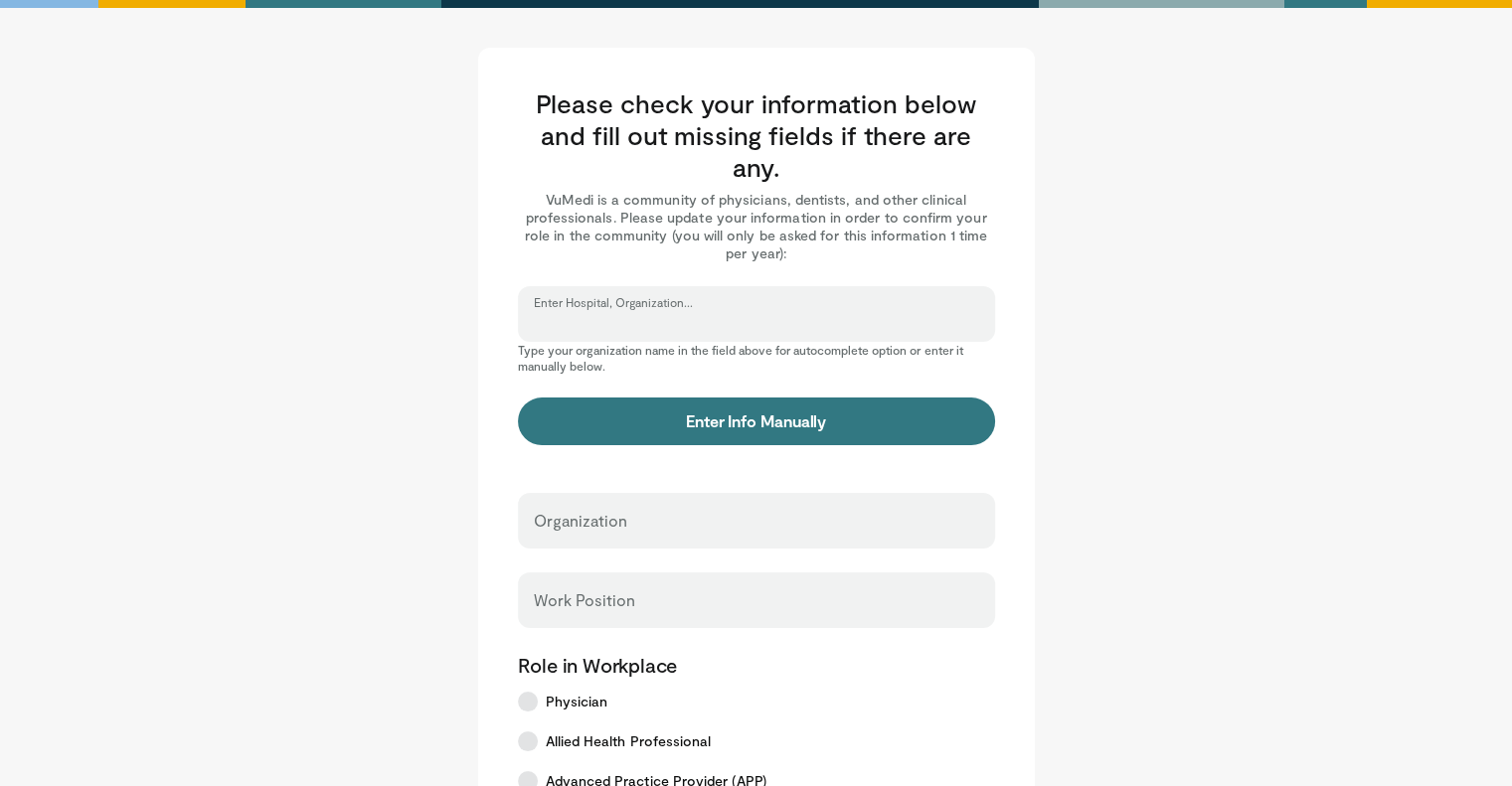 click on "Enter Hospital, Organization..." at bounding box center [756, 323] 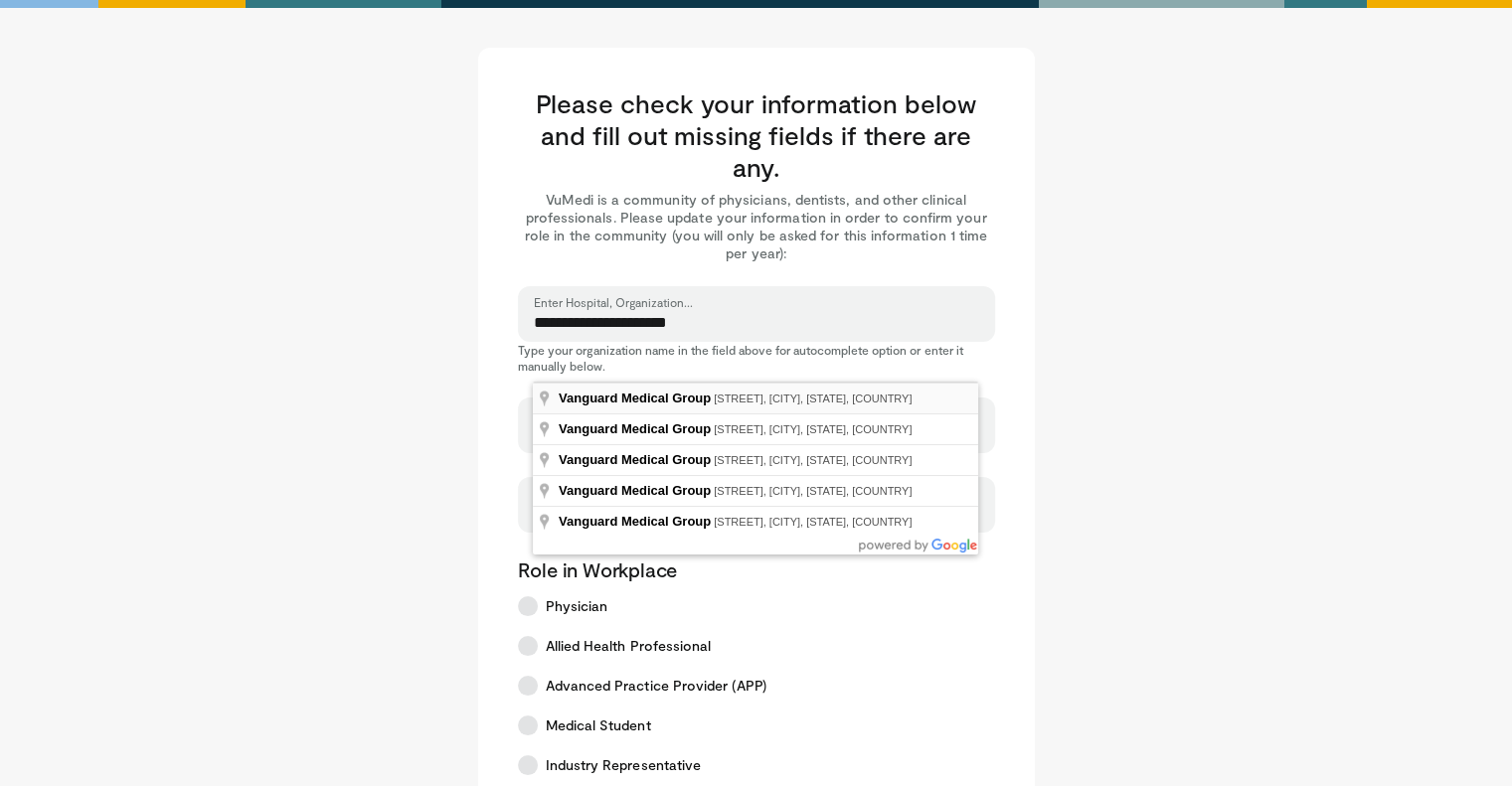 type on "**********" 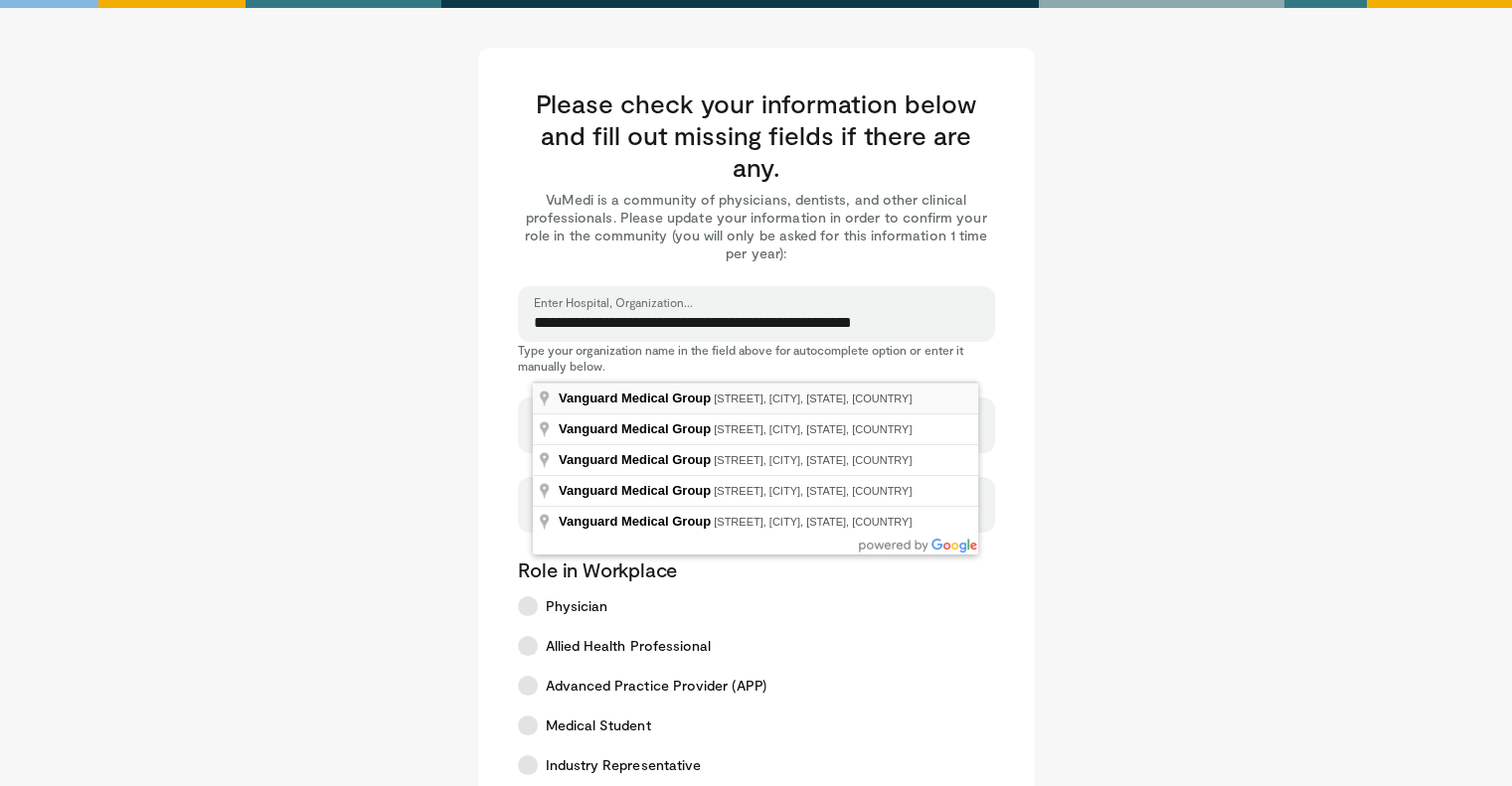 type on "**********" 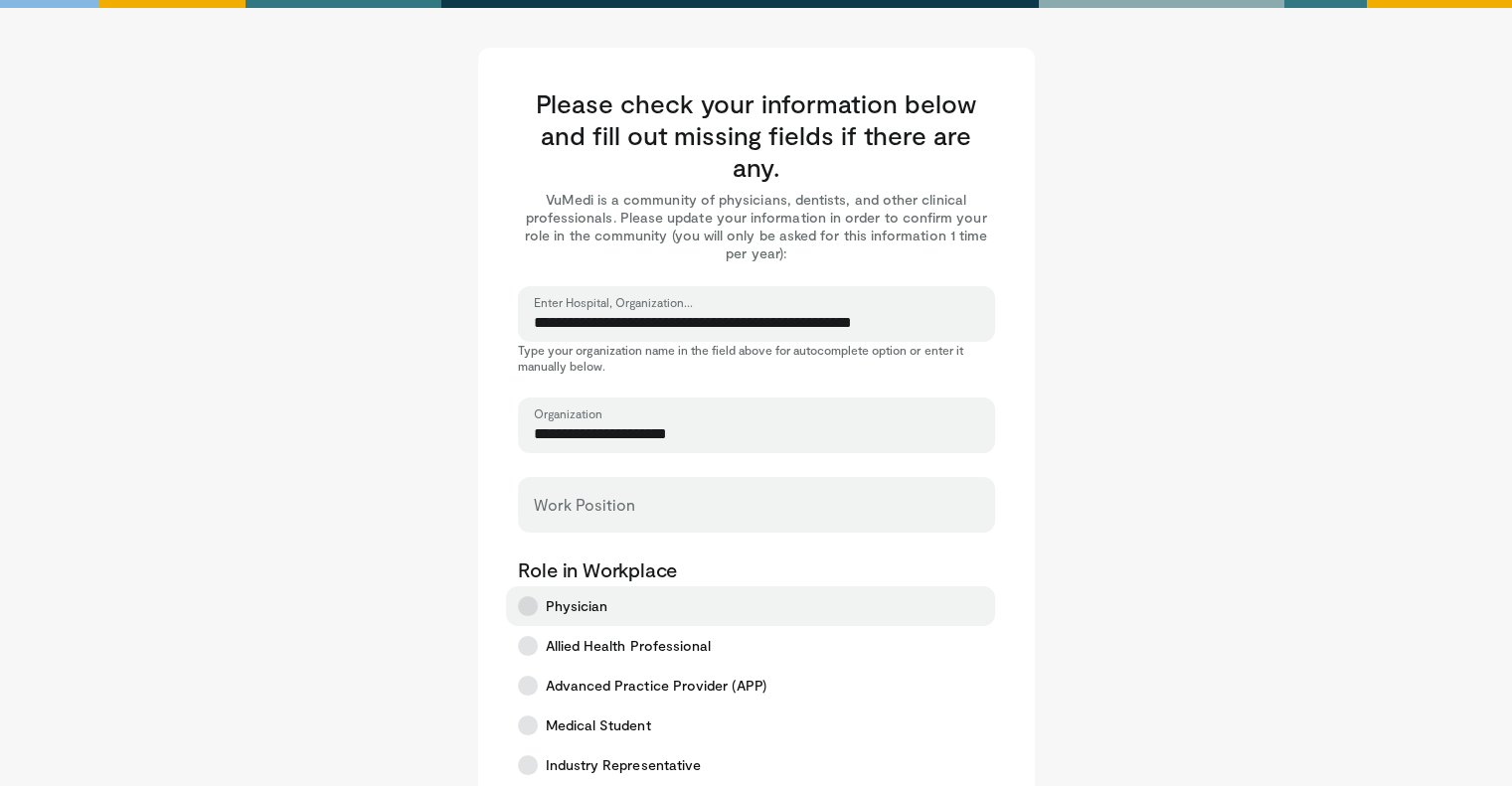click at bounding box center (528, 606) 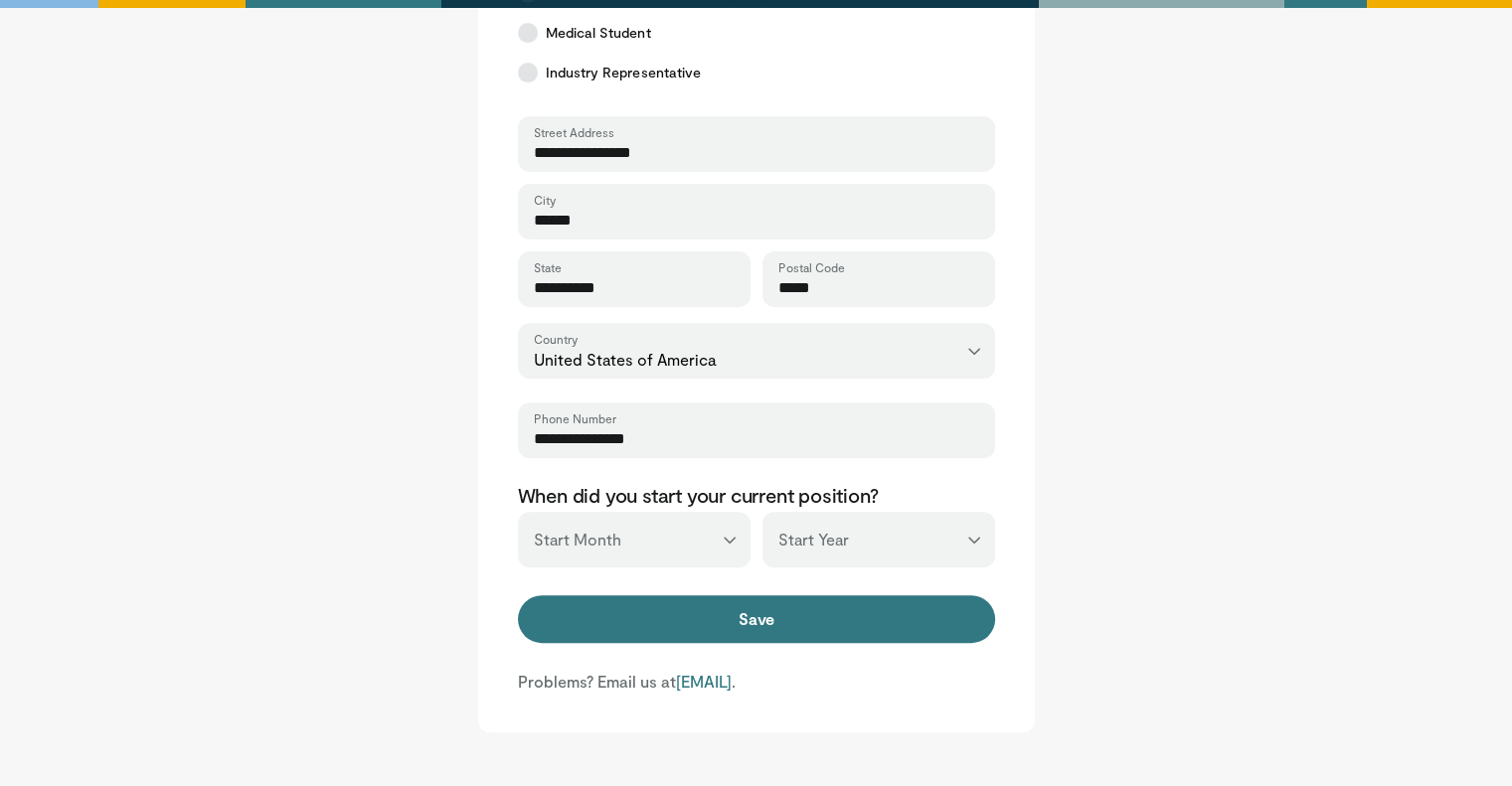 scroll, scrollTop: 696, scrollLeft: 0, axis: vertical 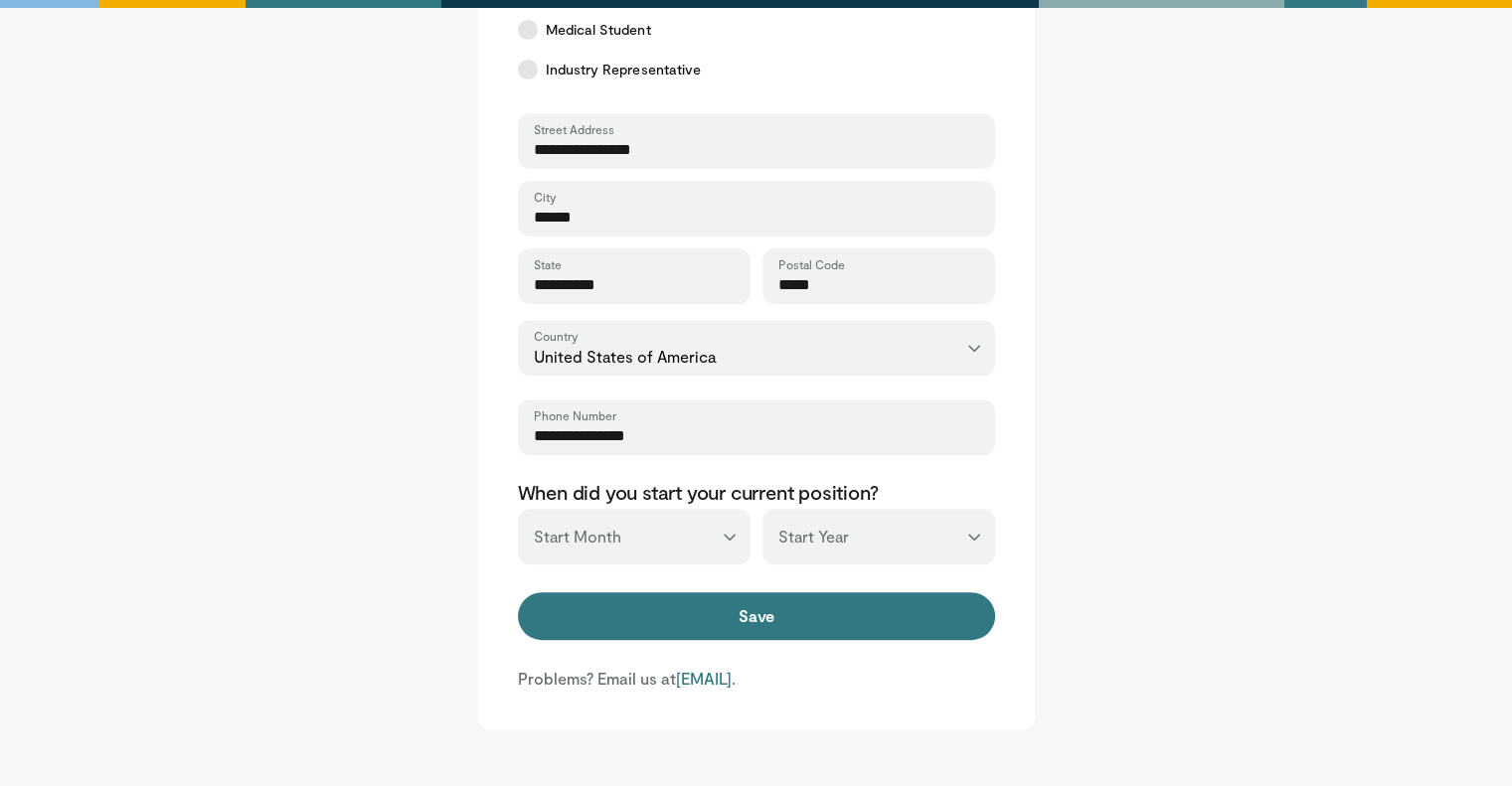 click on "***
*******
********
*****
*****
***
****
****
******
*********
*******
********
********" at bounding box center [634, 537] 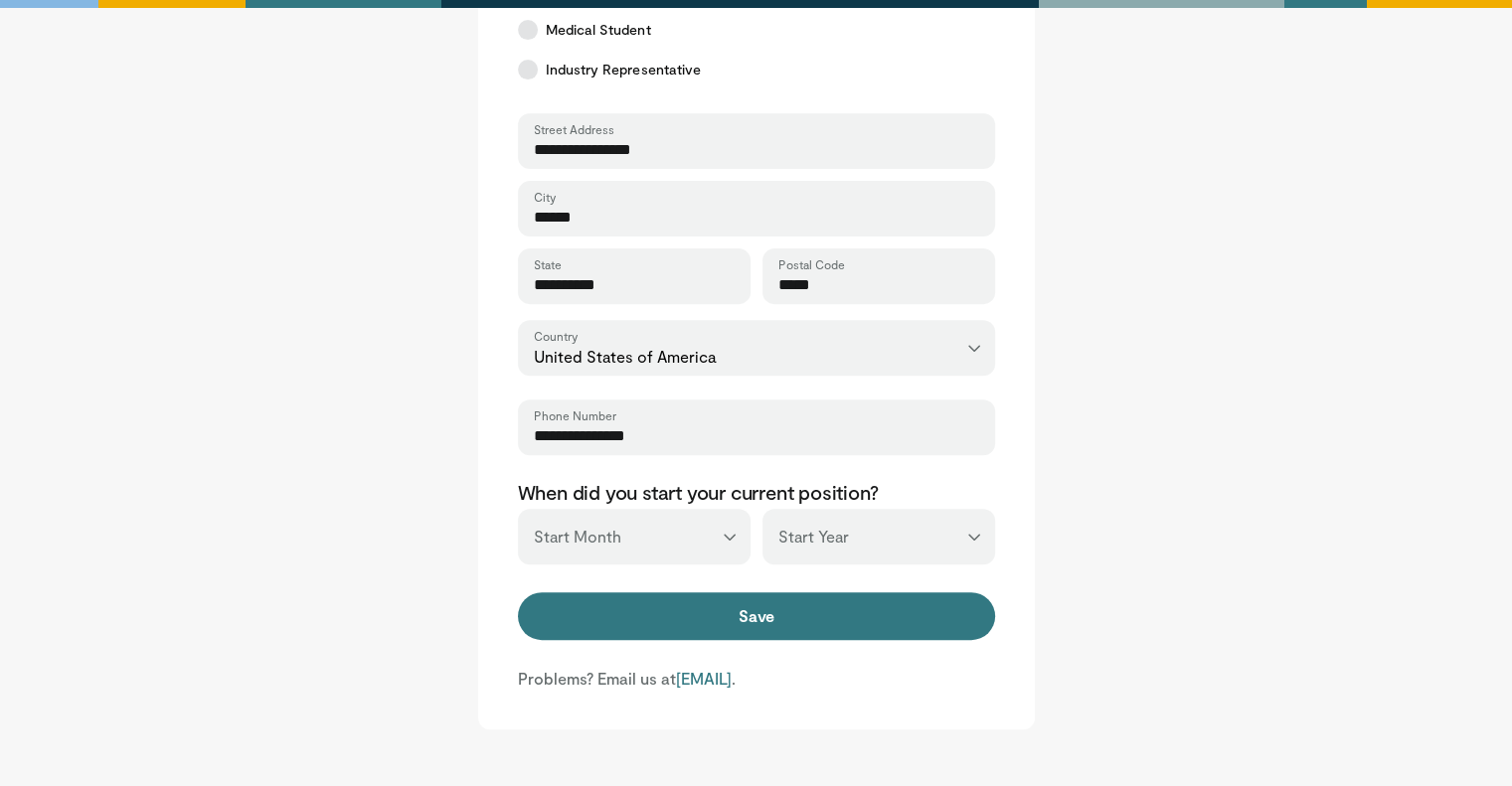 select on "*" 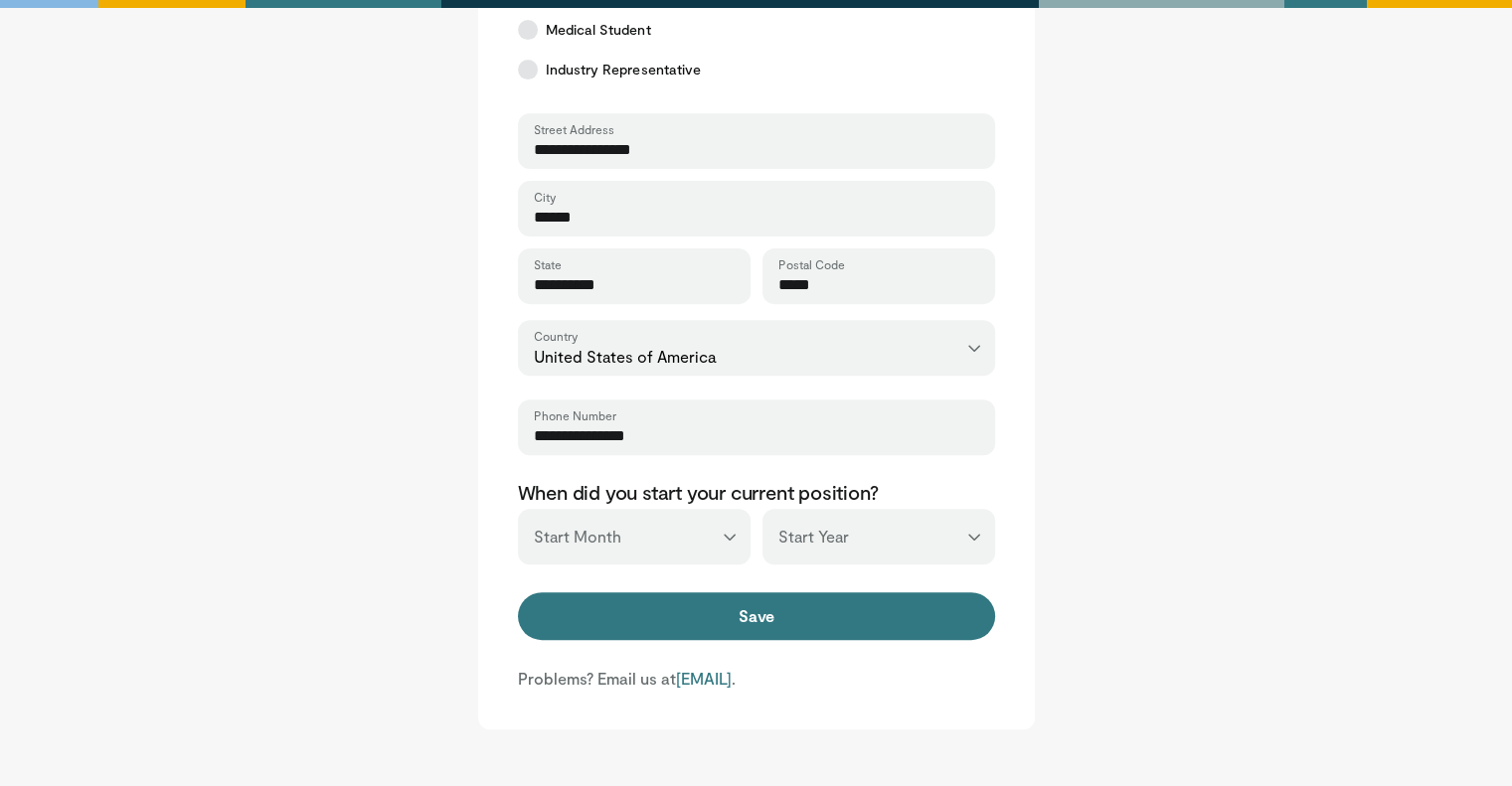 click on "***
*******
********
*****
*****
***
****
****
******
*********
*******
********
********" at bounding box center [634, 537] 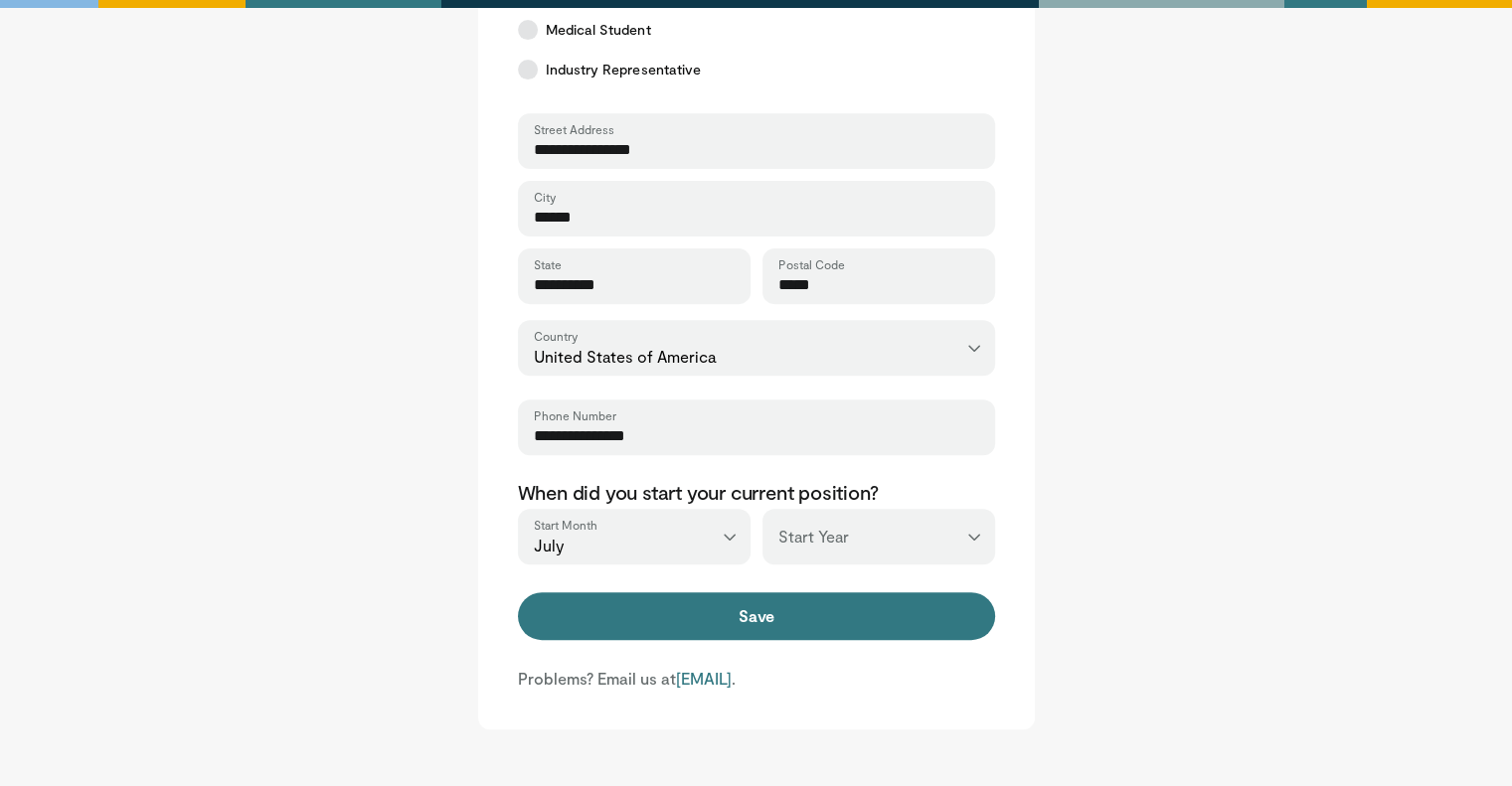 click on "***
****
****
****
****
****
****
****
****
****
****
****
****
****
****
****
****
****
****
****
****
****
****
****
****
****
****
****
****
**** **** **** **** ****" at bounding box center [879, 537] 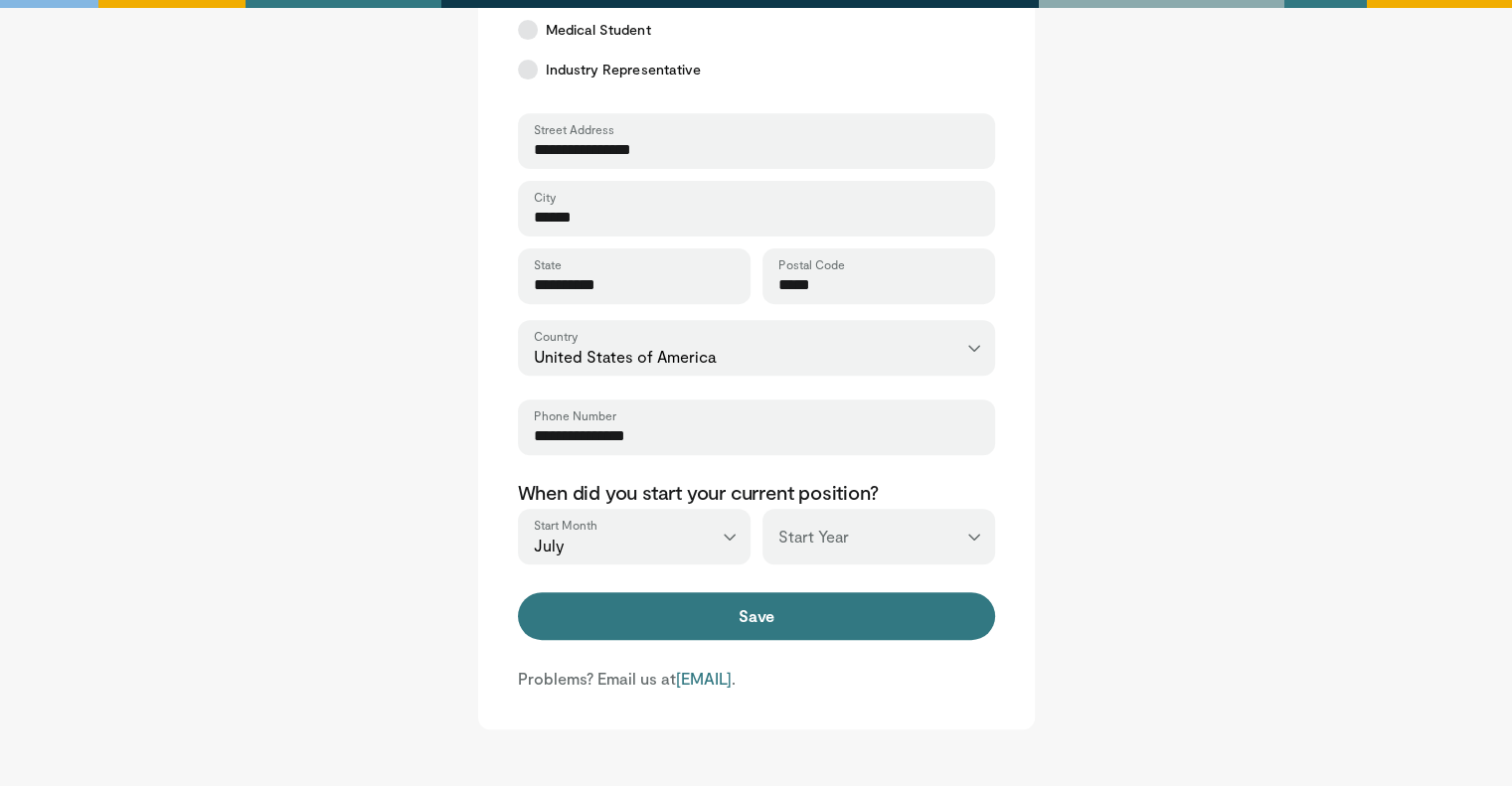 select on "****" 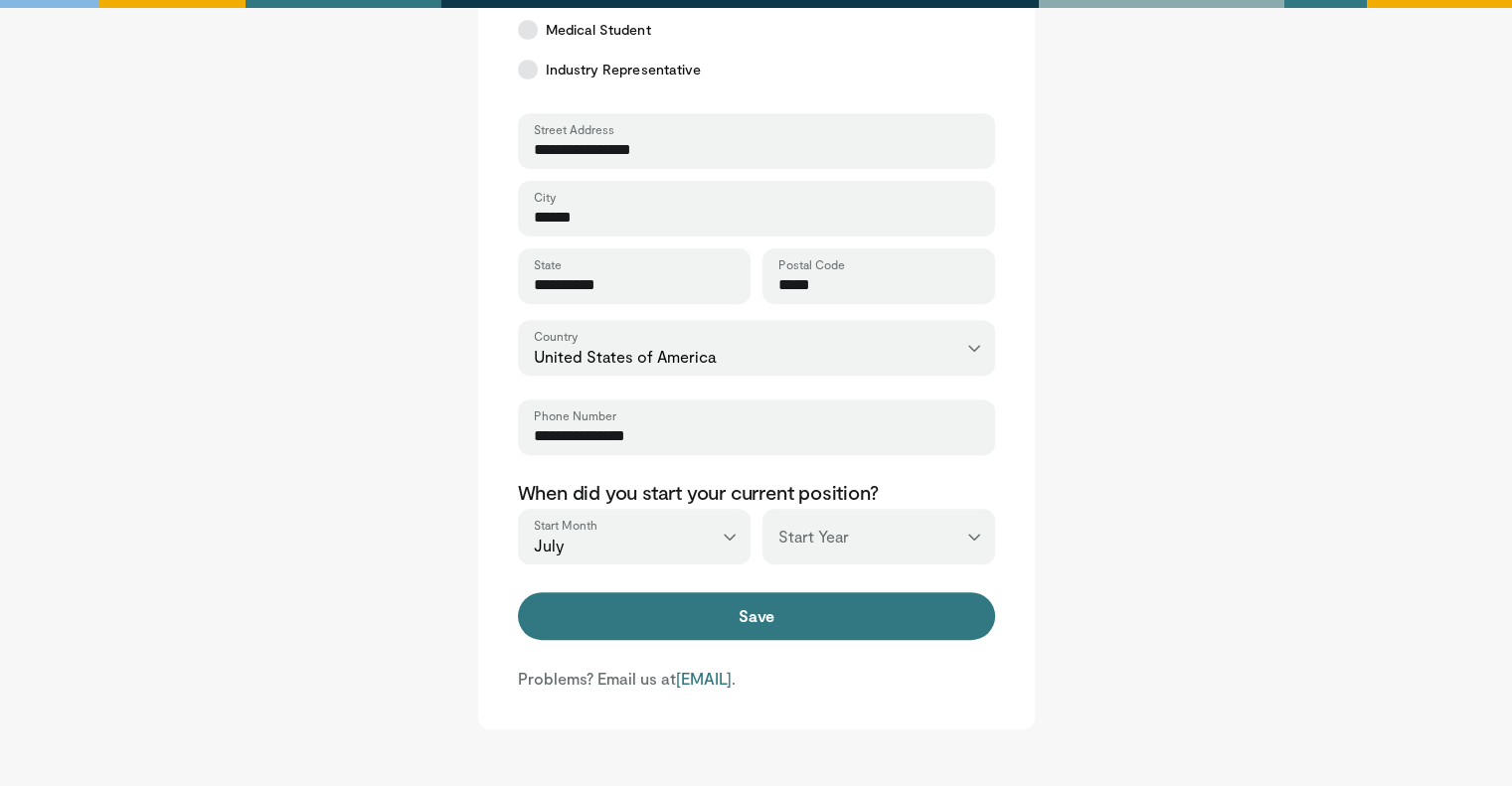 click on "***
****
****
****
****
****
****
****
****
****
****
****
****
****
****
****
****
****
****
****
****
****
****
****
****
****
****
****
****
**** **** **** **** ****" at bounding box center (879, 537) 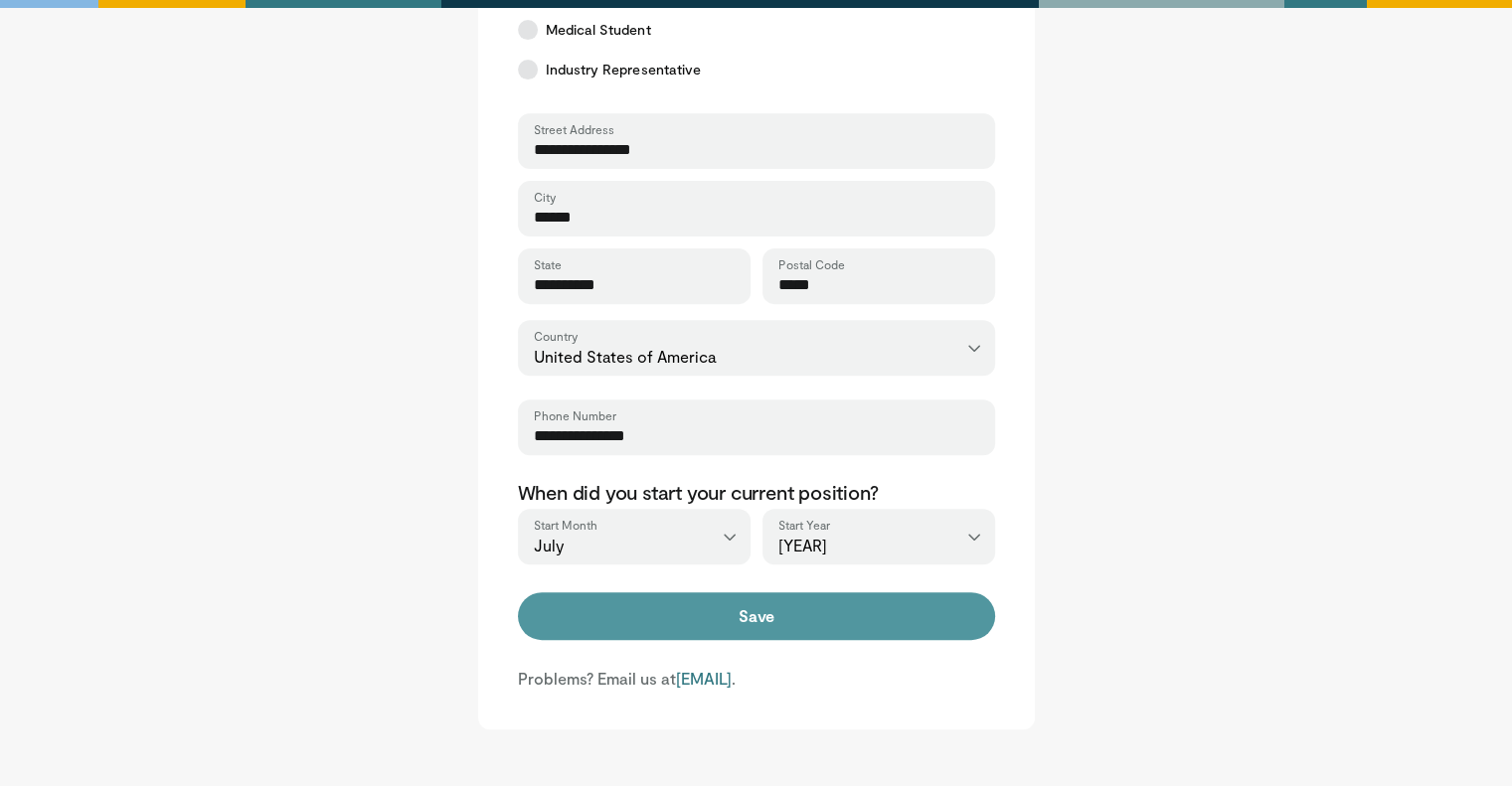 click on "Save" at bounding box center (756, 616) 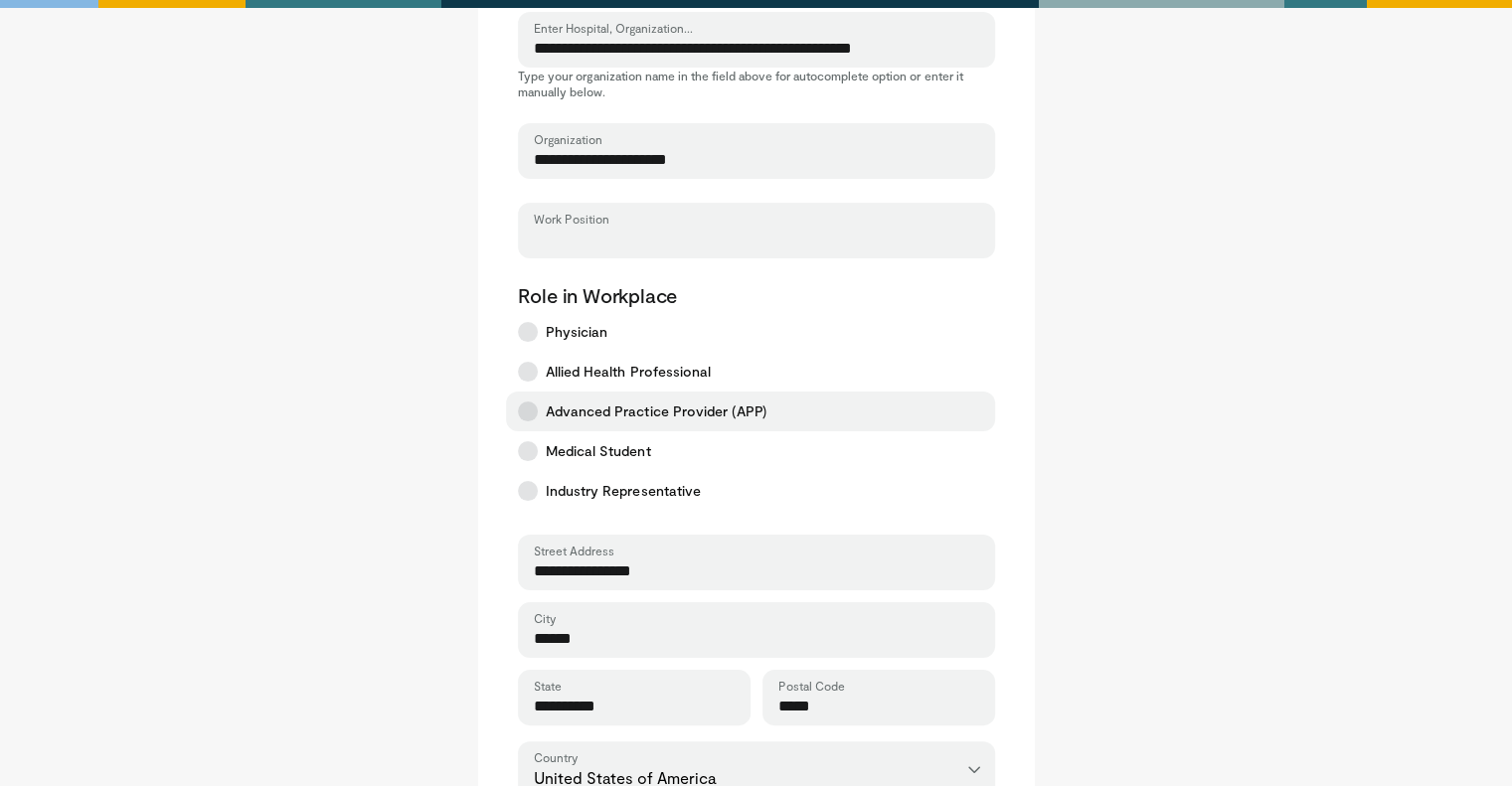 scroll, scrollTop: 205, scrollLeft: 0, axis: vertical 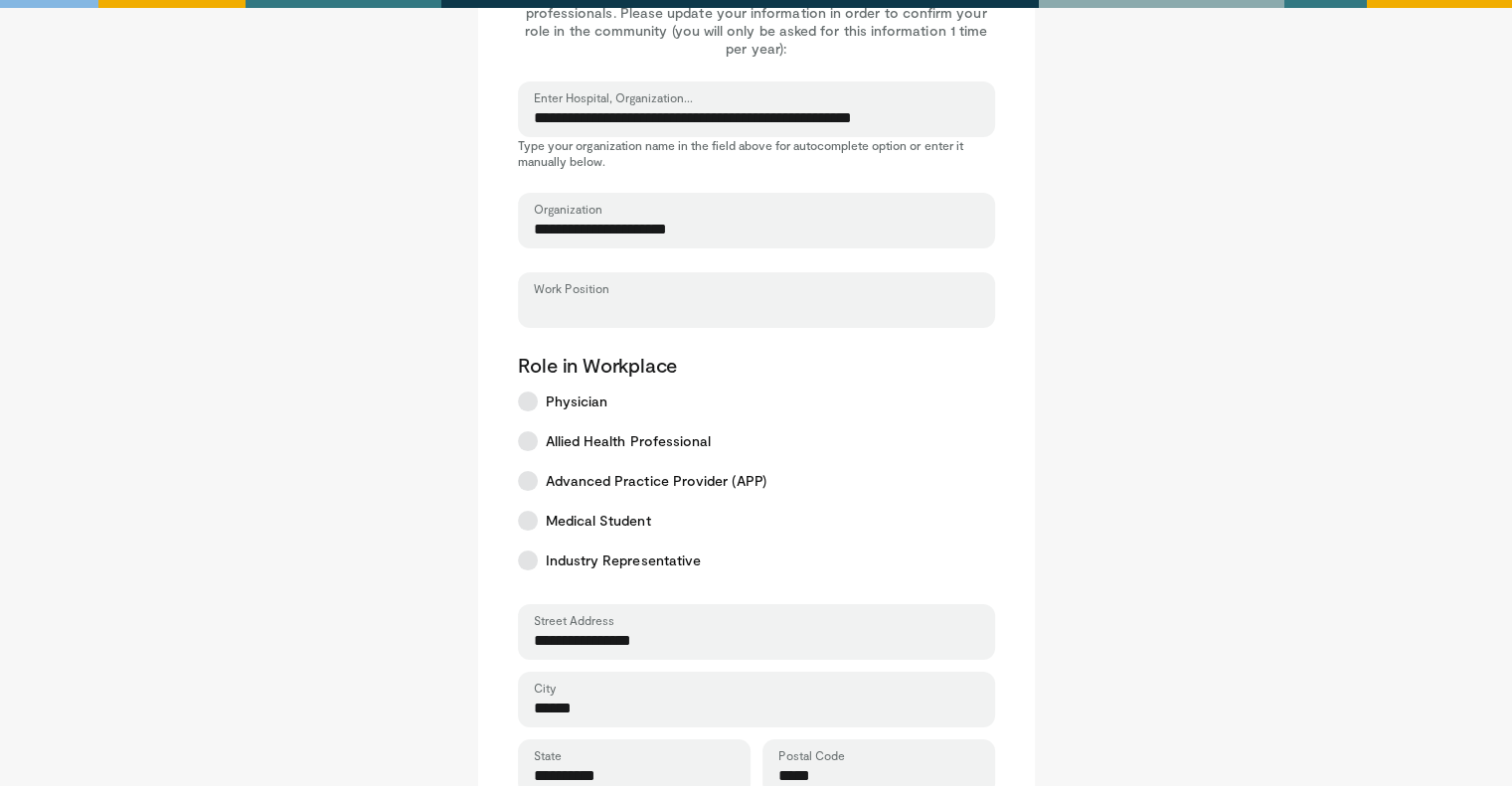 click on "Work Position" at bounding box center [756, 309] 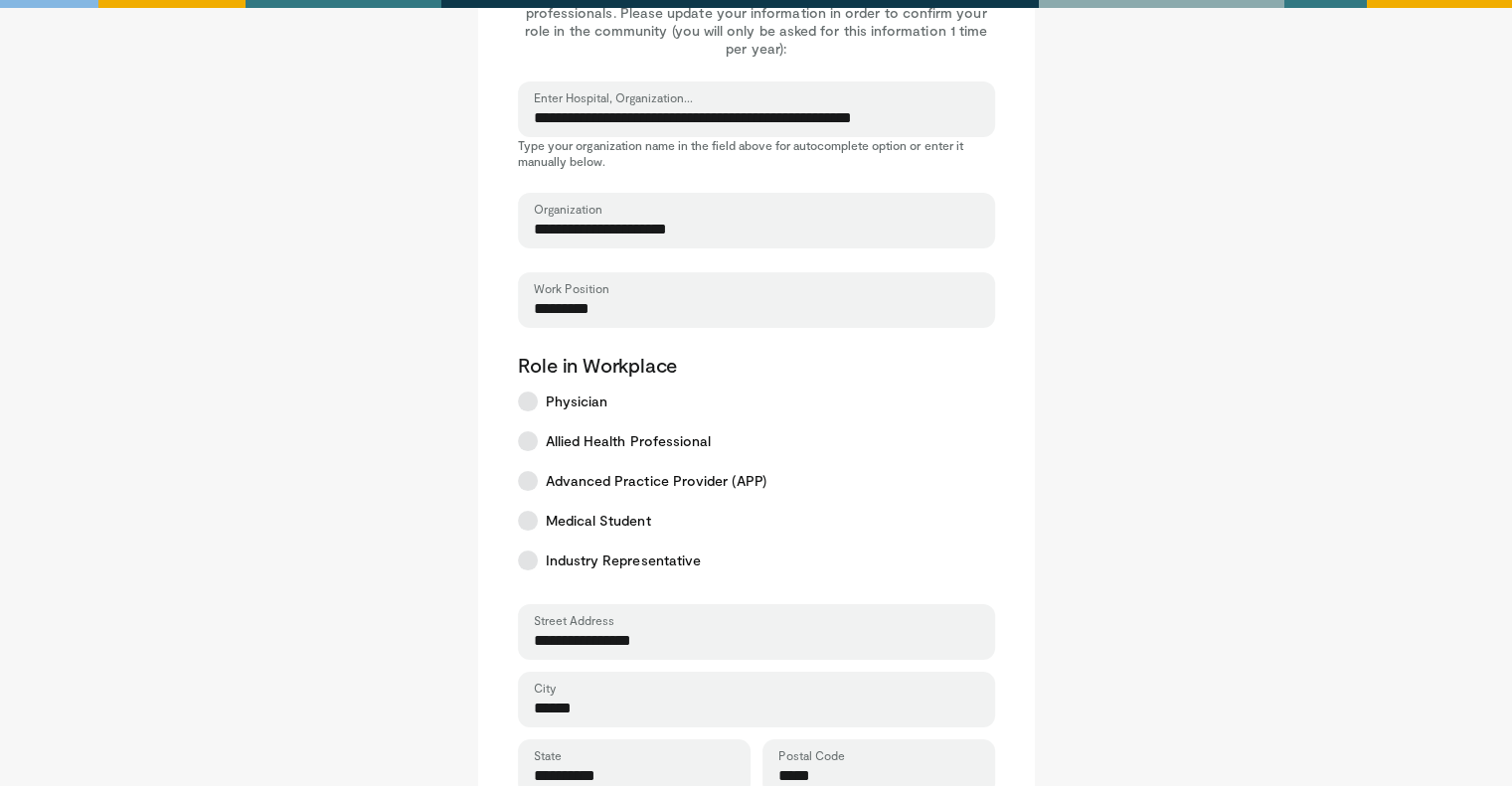 type on "*********" 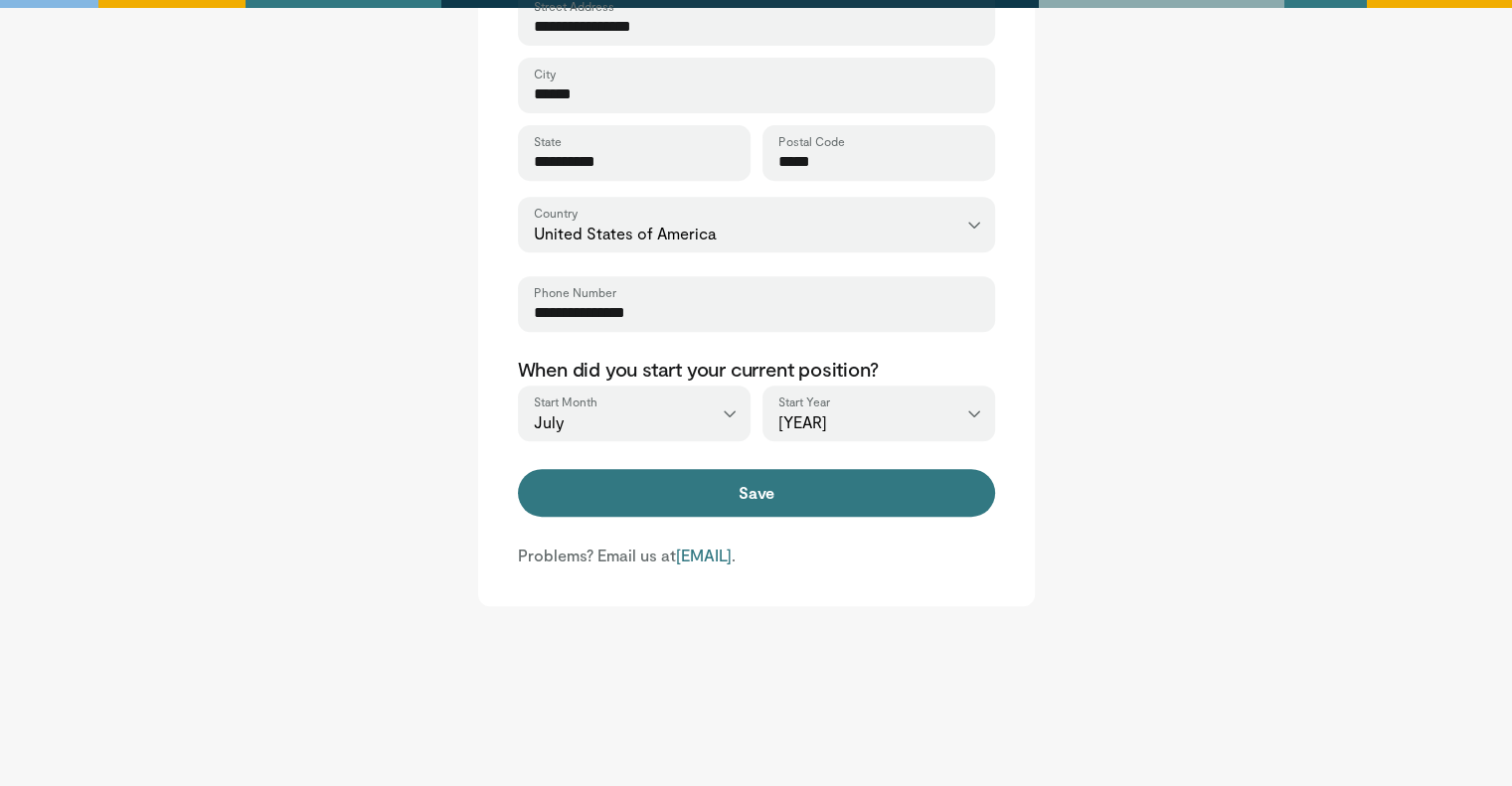 scroll, scrollTop: 835, scrollLeft: 0, axis: vertical 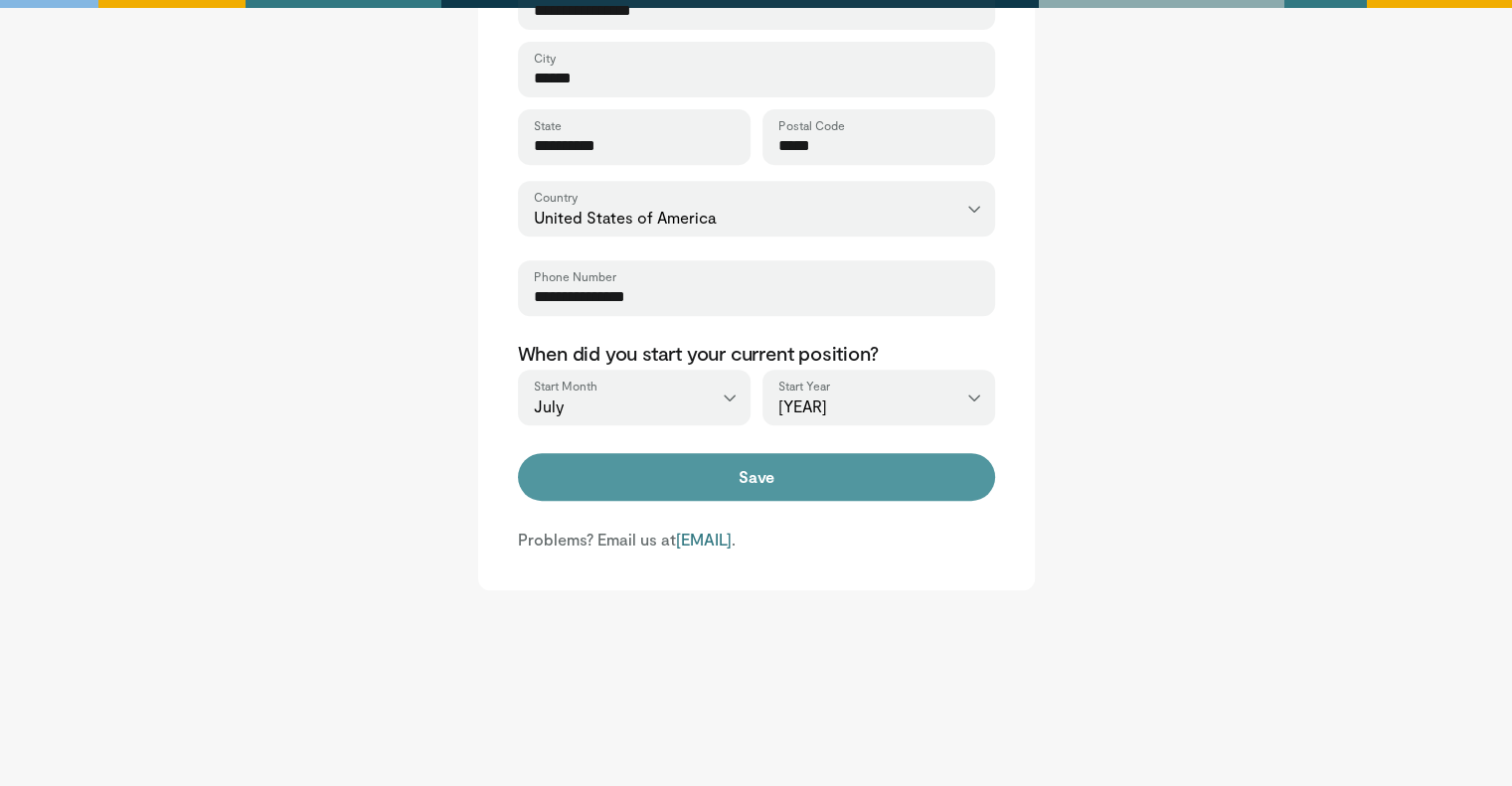 click on "Save" at bounding box center [756, 477] 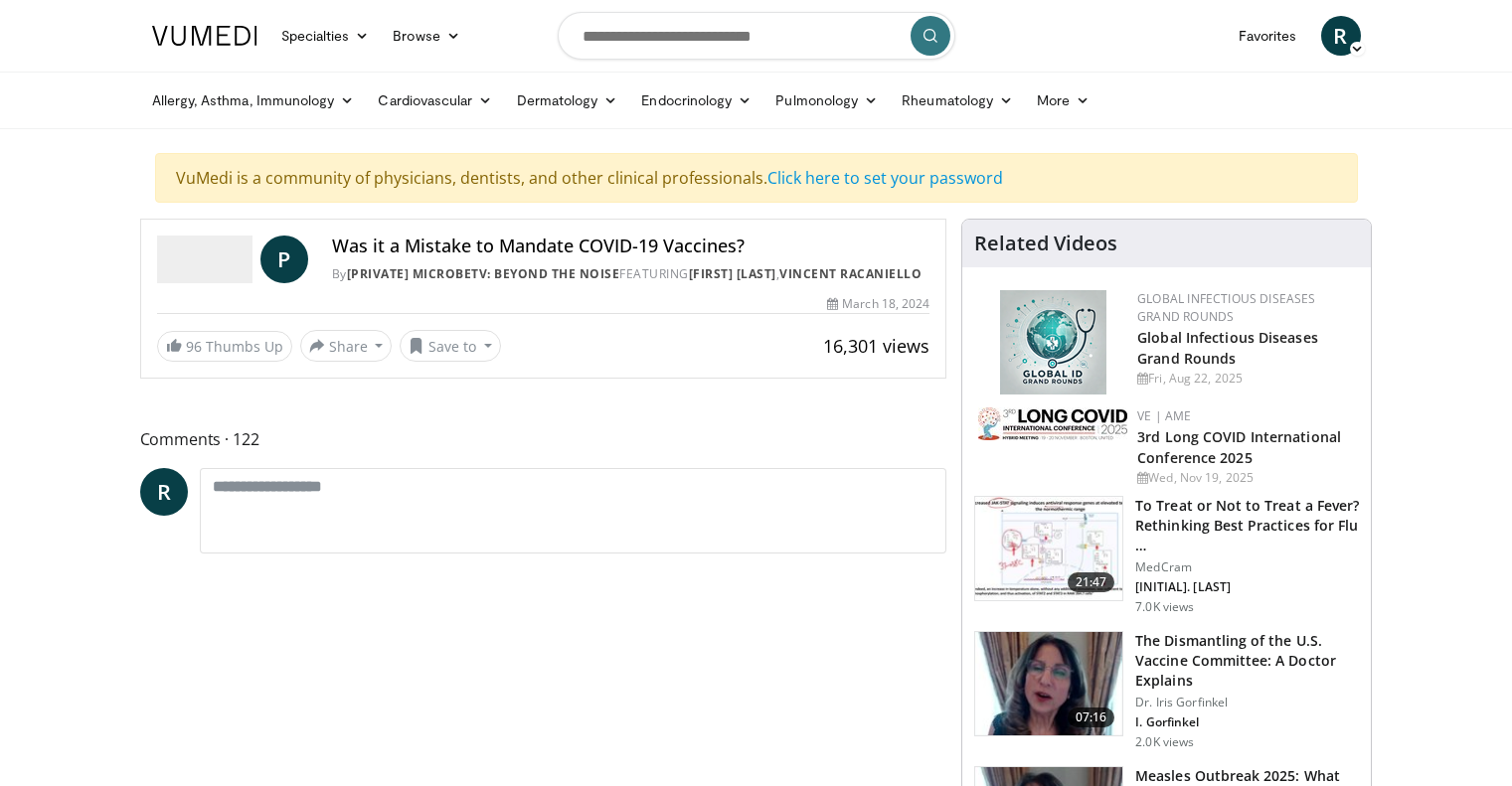 scroll, scrollTop: 0, scrollLeft: 0, axis: both 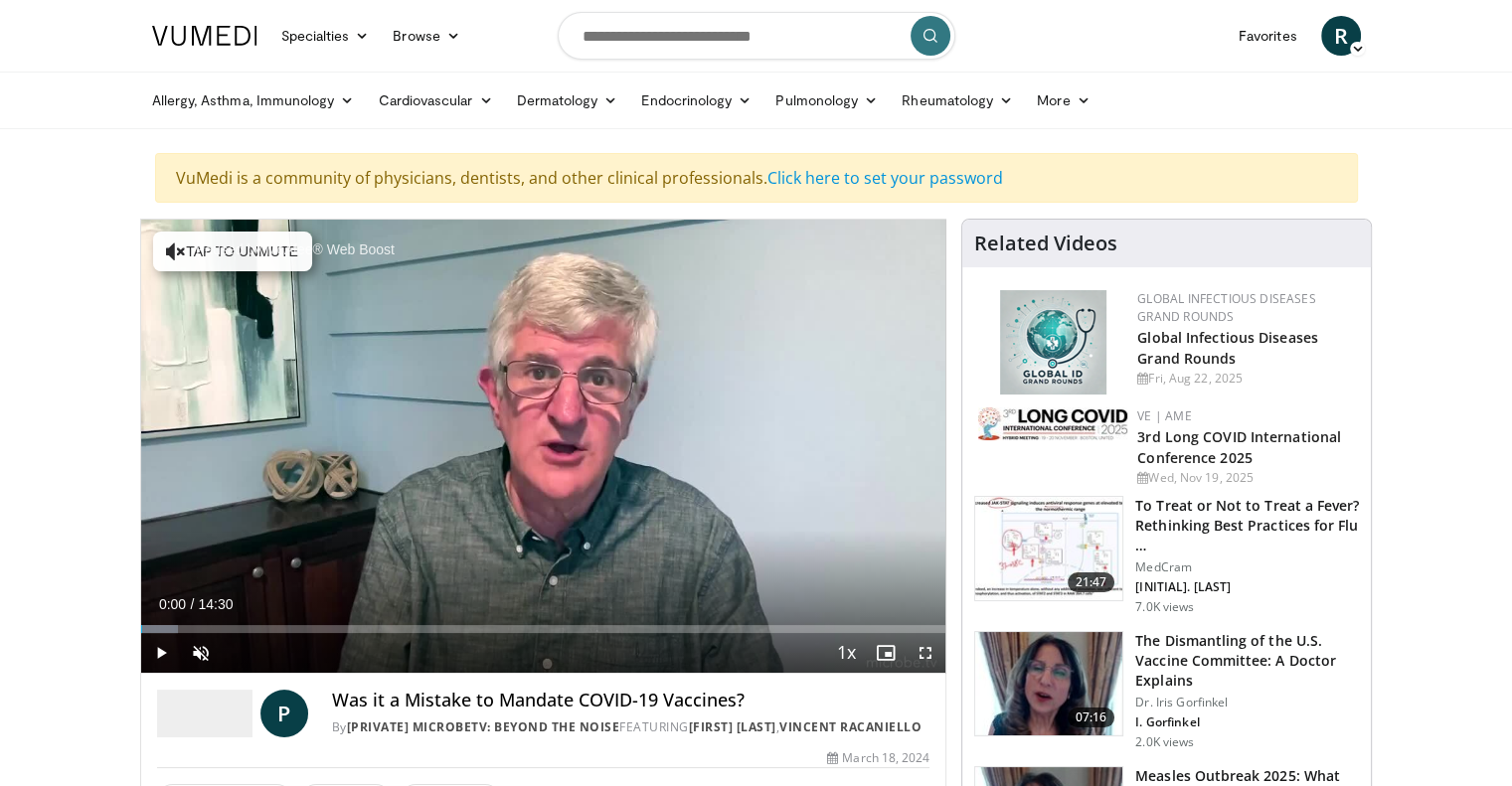 click on "Paused by McAfee® Web Boost" at bounding box center [289, 249] 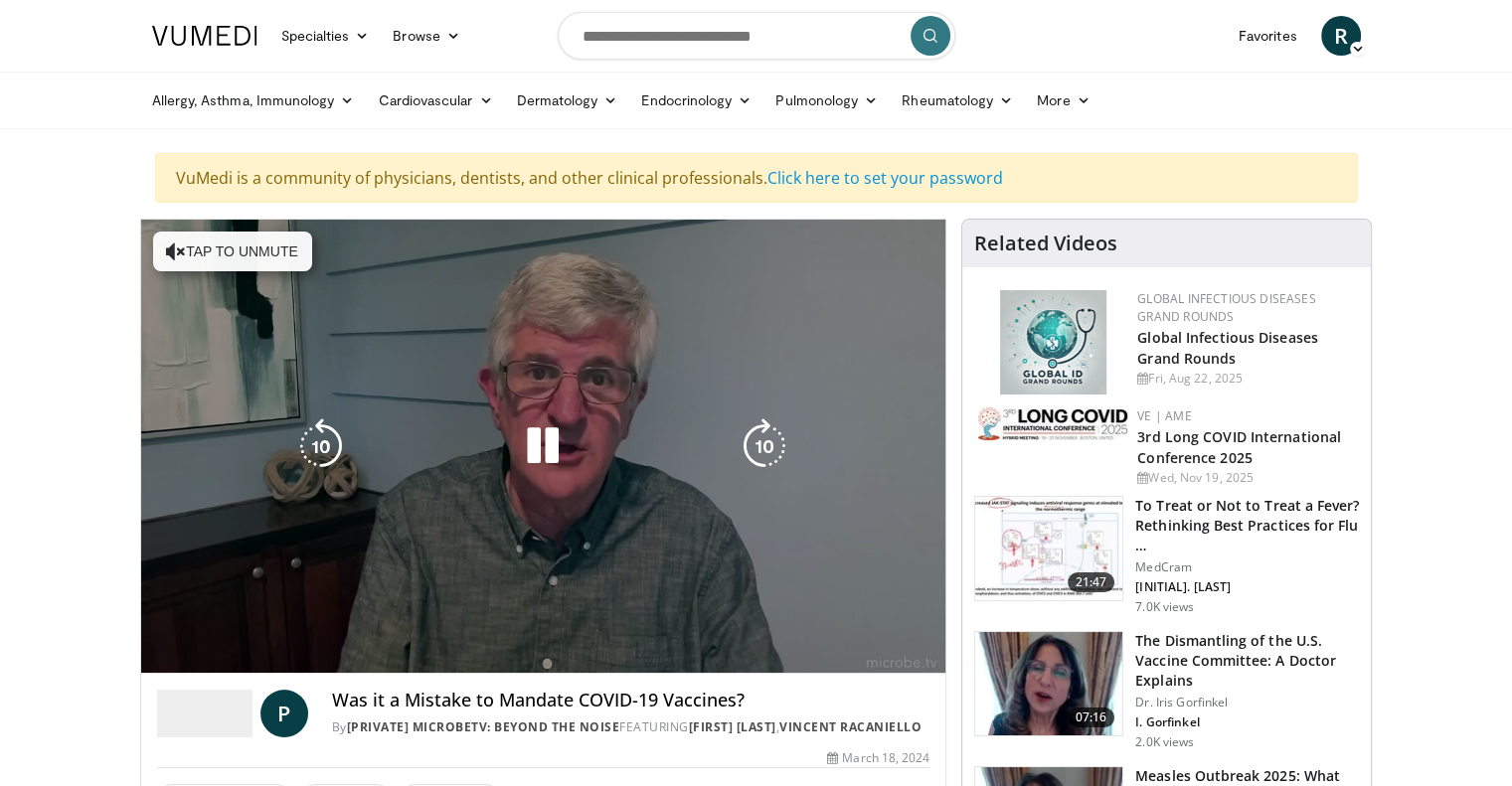 click at bounding box center (176, 251) 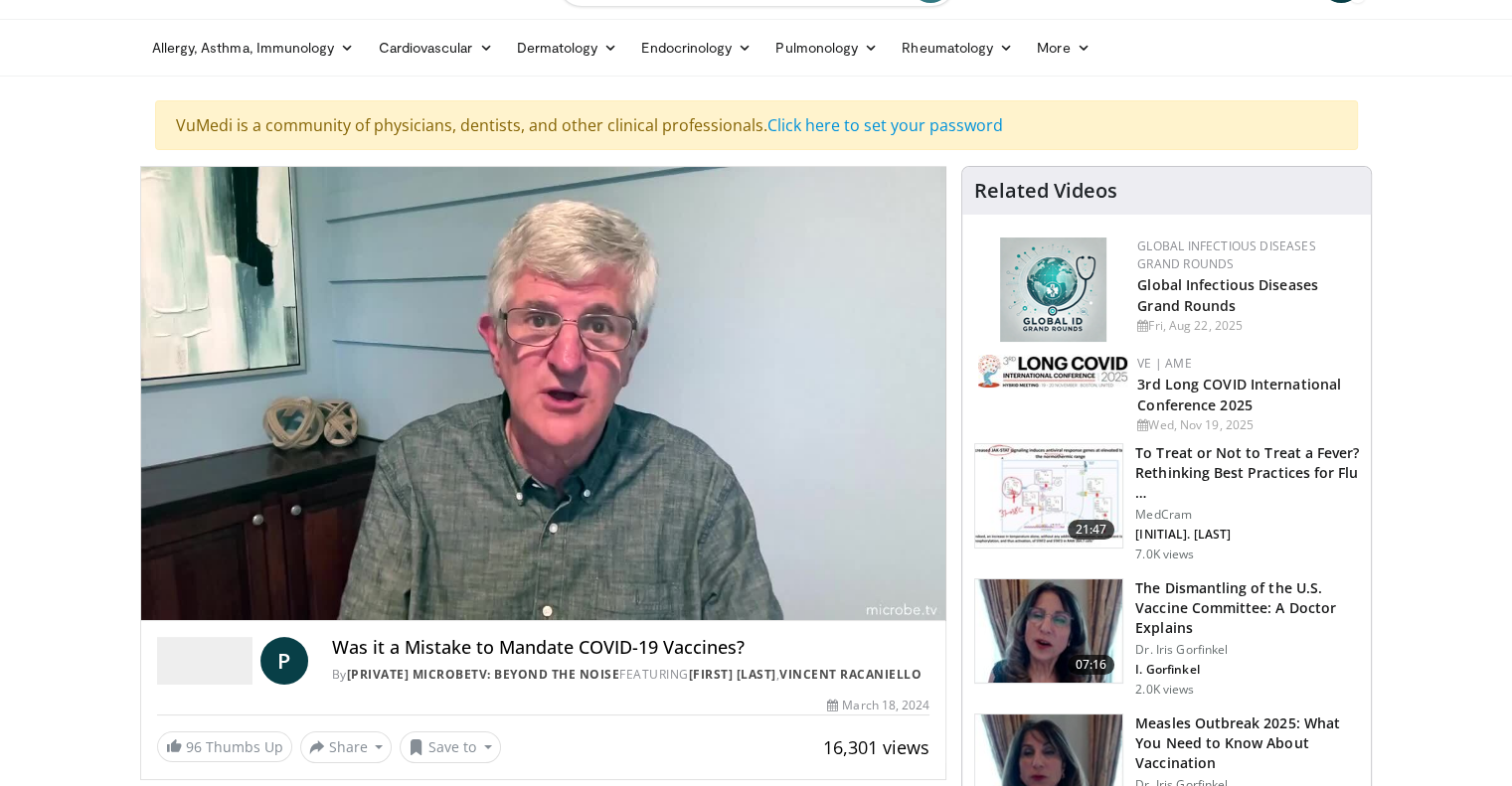 scroll, scrollTop: 99, scrollLeft: 0, axis: vertical 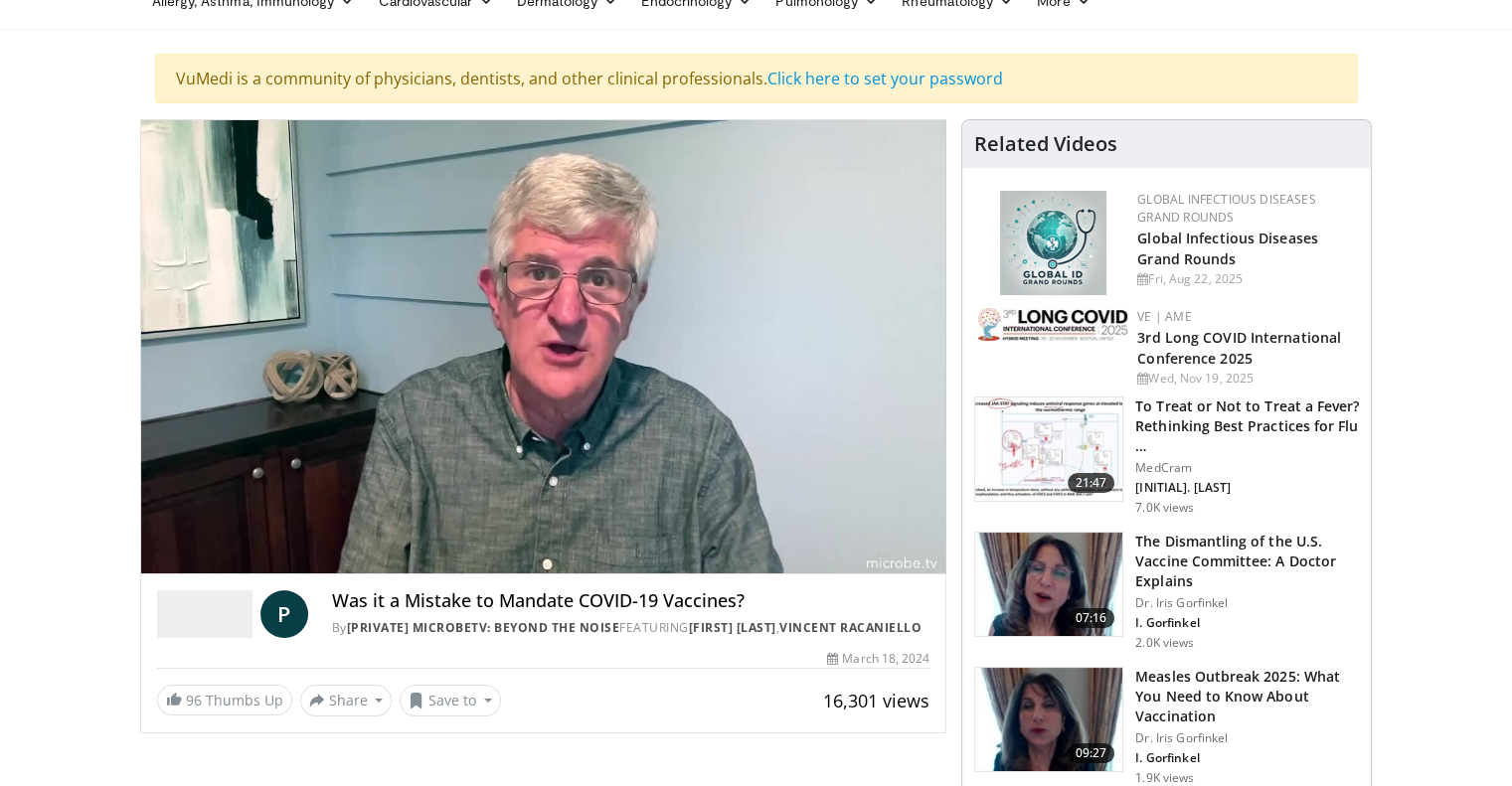 click on "Specialties
Adult & Family Medicine
Allergy, Asthma, Immunology
Anesthesiology
Cardiology
Dental
Dermatology
Endocrinology
Gastroenterology & Hepatology
General Surgery
Hematology & Oncology
Infectious Disease
Nephrology
Neurology
Neurosurgery
Obstetrics & Gynecology
Ophthalmology
Oral Maxillofacial
Orthopaedics
Otolaryngology
Pediatrics
Plastic Surgery
Podiatry
Psychiatry
Pulmonology
Radiation Oncology
Radiology
Rheumatology
Urology" at bounding box center [756, 14830] 